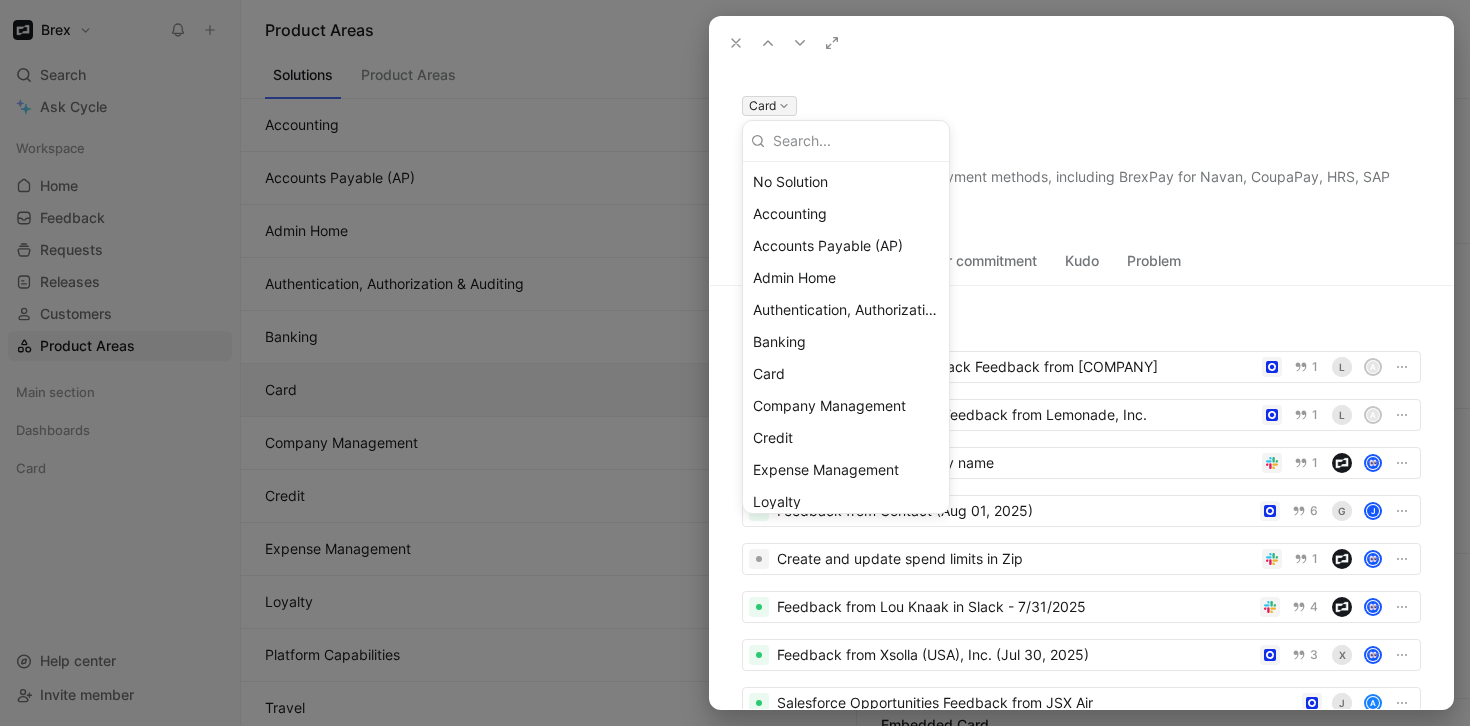 scroll, scrollTop: 0, scrollLeft: 0, axis: both 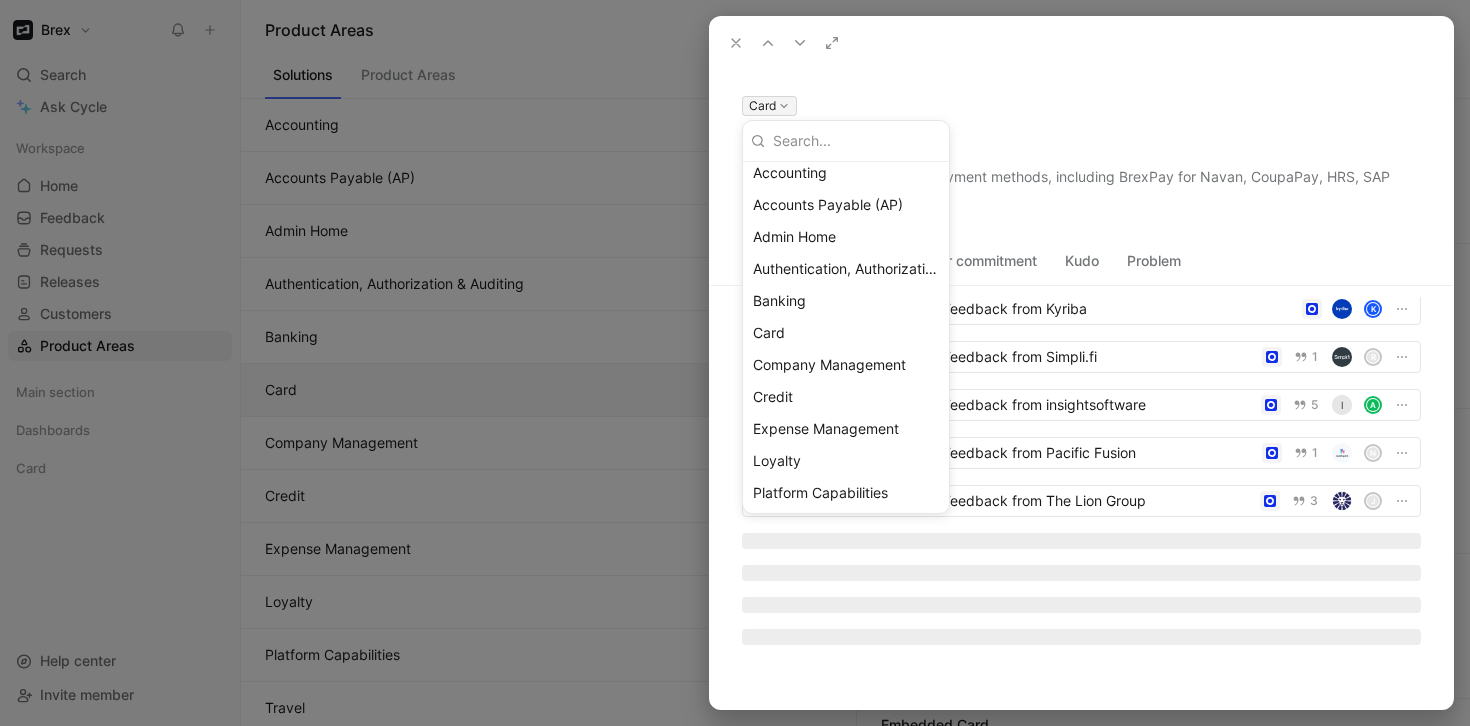 click at bounding box center (735, 363) 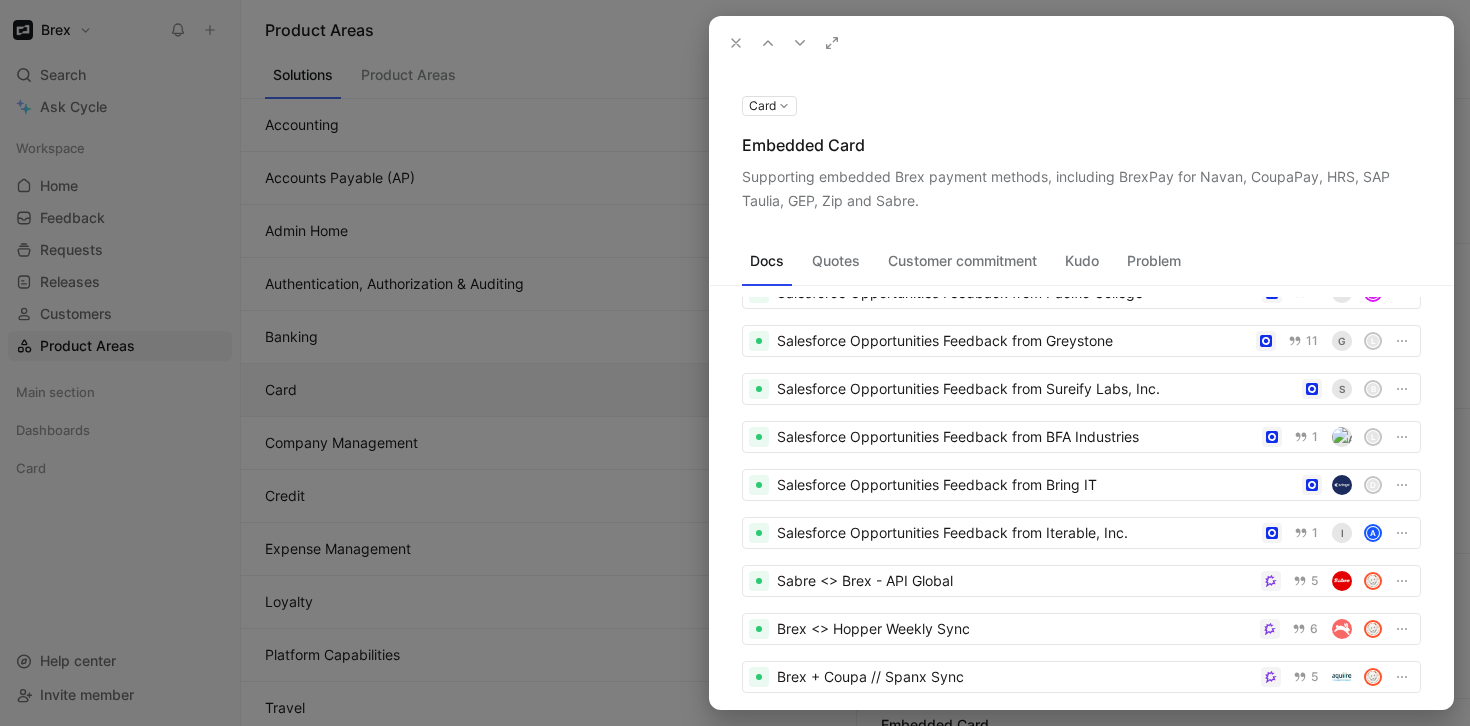 click on "Problem" at bounding box center [1154, 261] 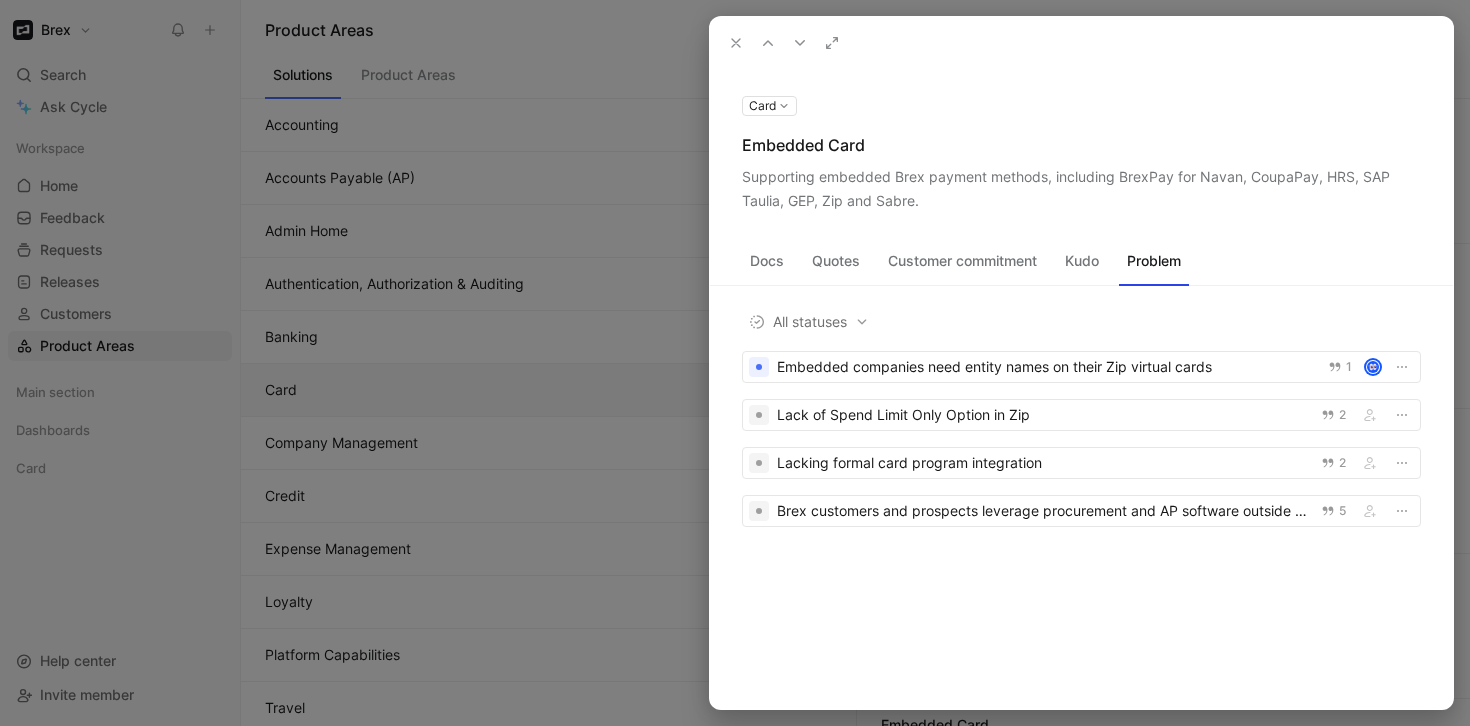scroll, scrollTop: 0, scrollLeft: 0, axis: both 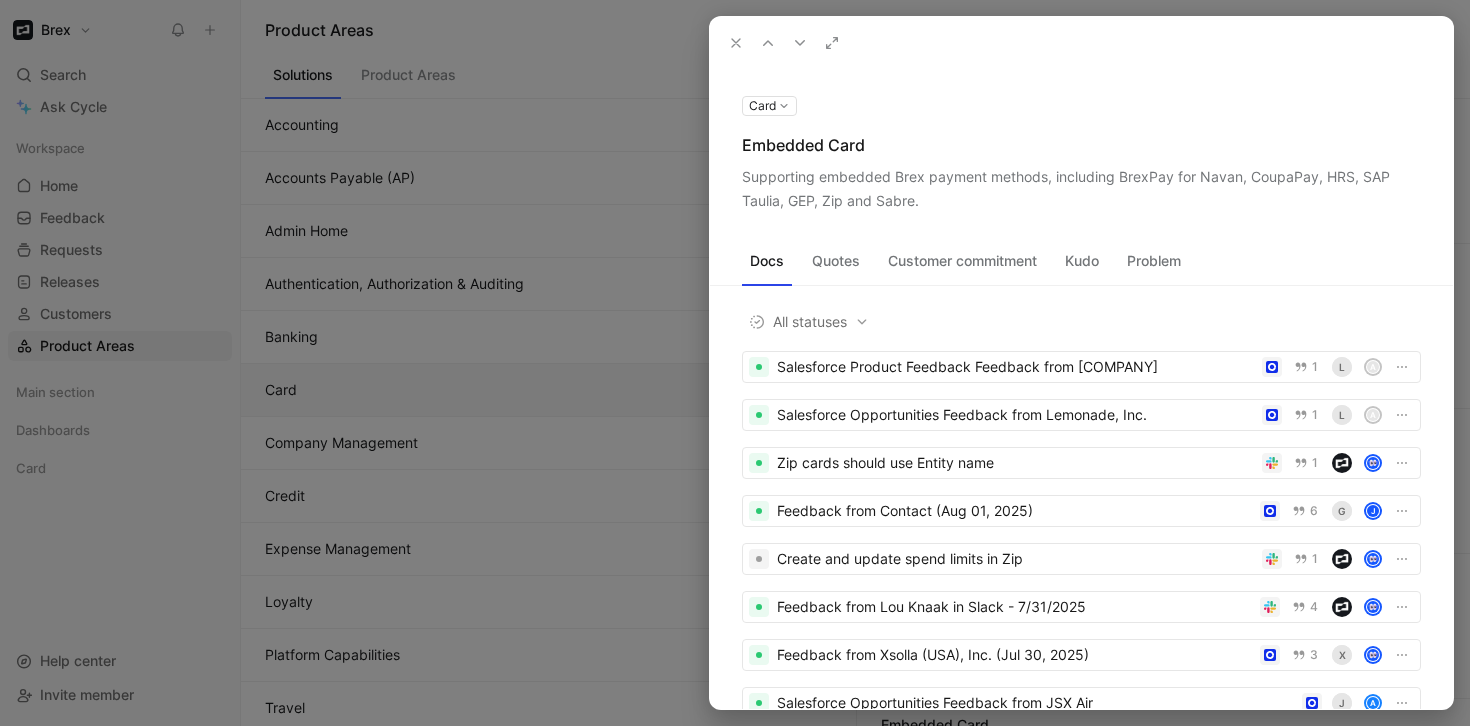 click on "Quotes" at bounding box center (836, 261) 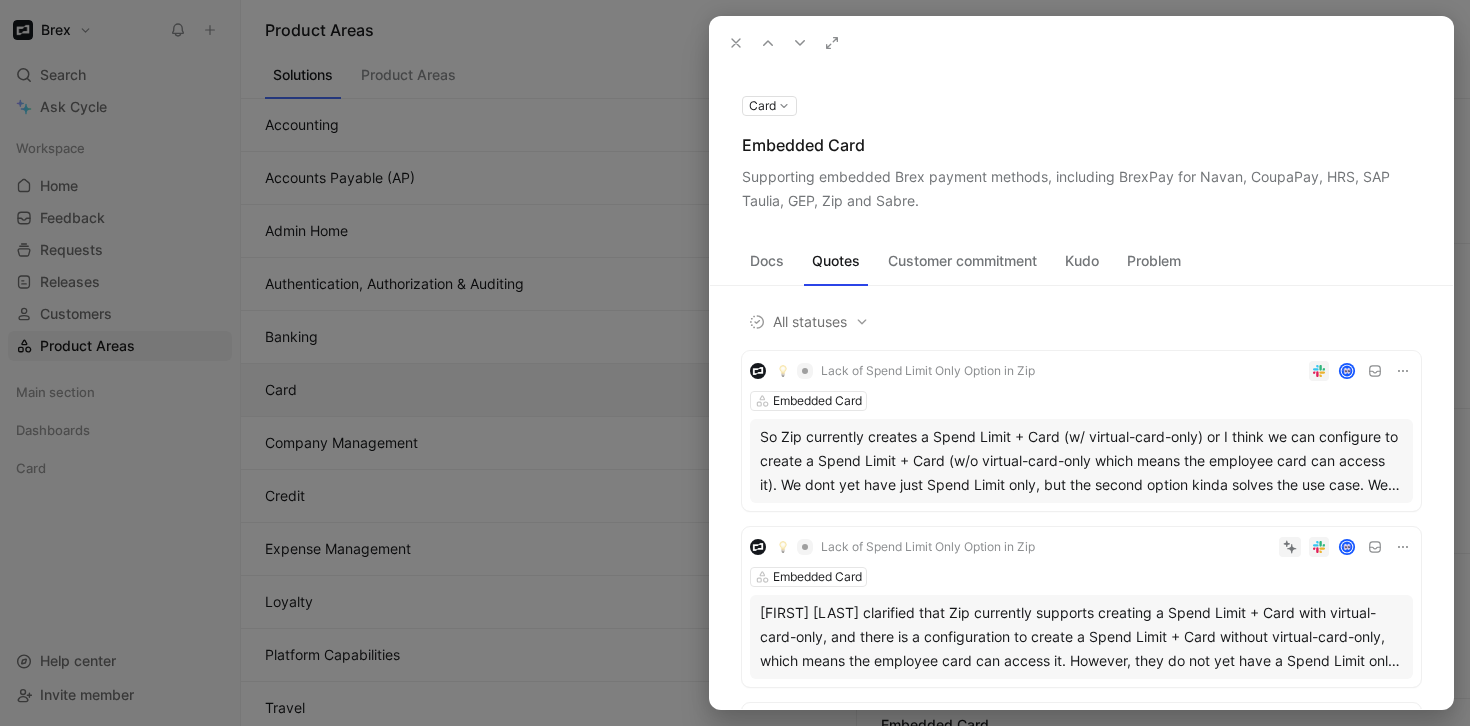 click on "Customer commitment" at bounding box center [962, 261] 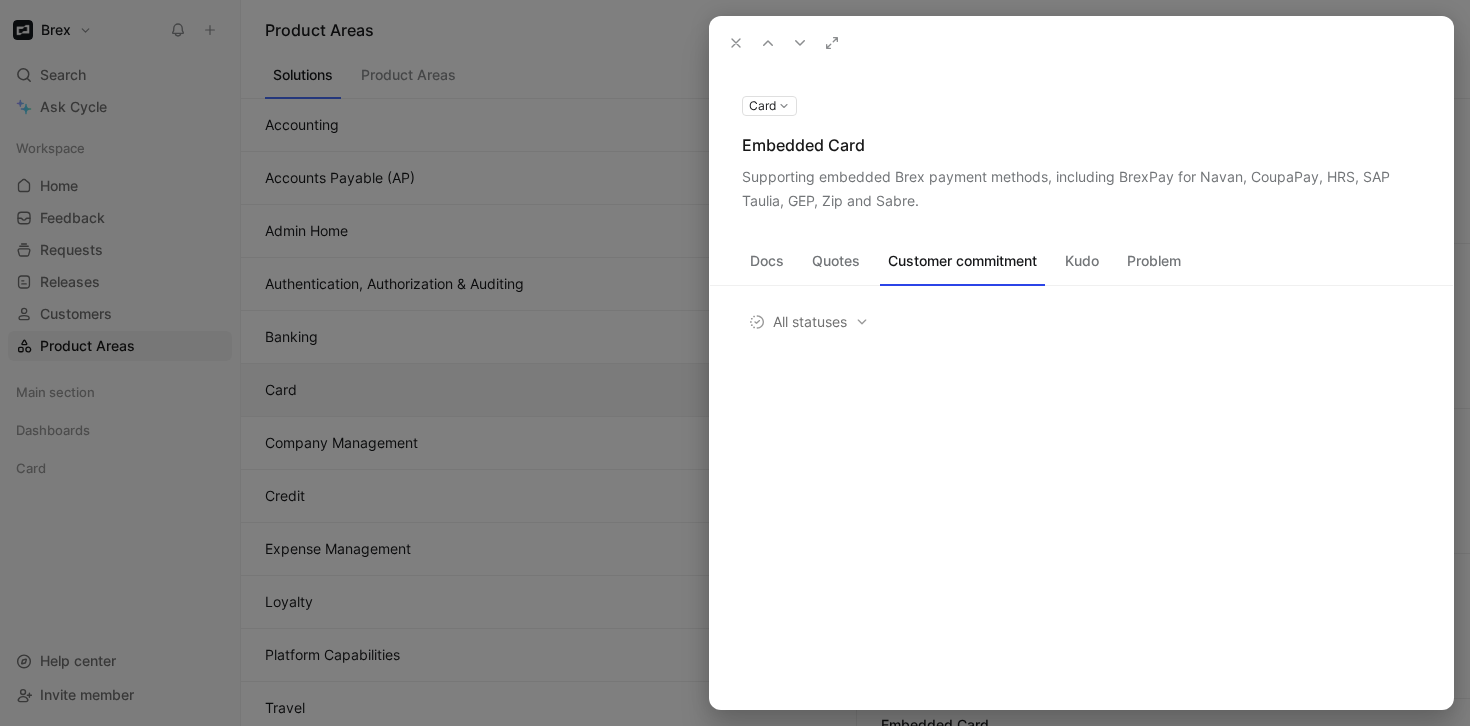 click on "Kudo" at bounding box center [1082, 261] 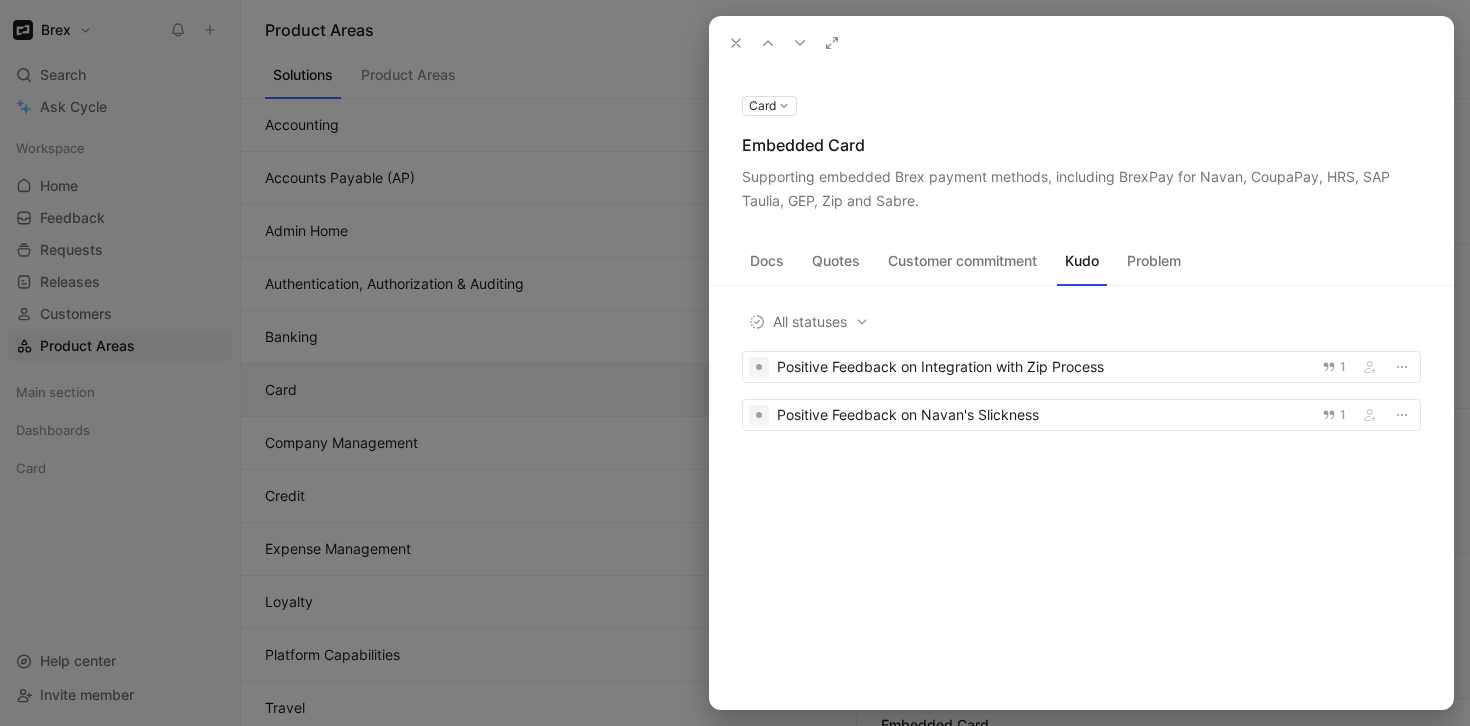 click on "Problem" at bounding box center [1154, 261] 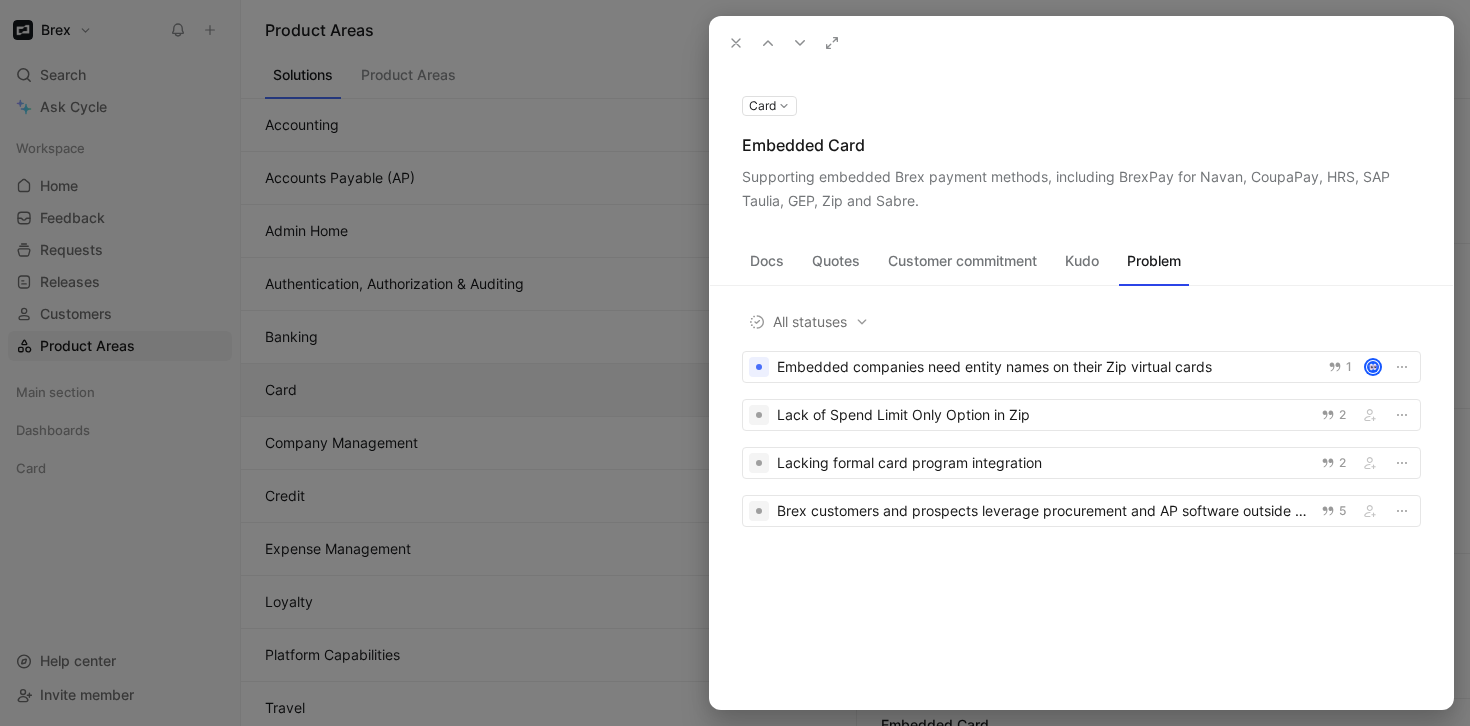 click on "Docs Quotes Customer commitment Kudo Problem" at bounding box center [1081, 271] 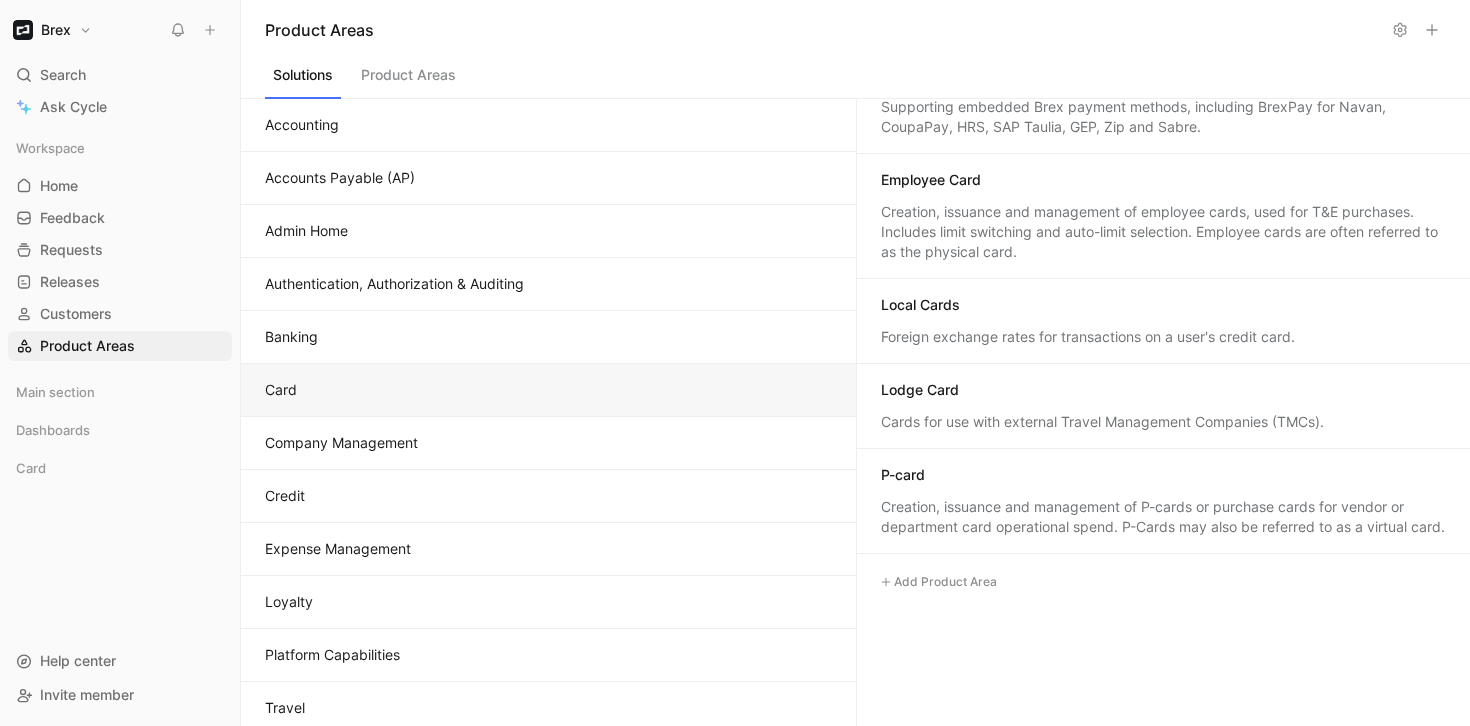 scroll, scrollTop: 651, scrollLeft: 0, axis: vertical 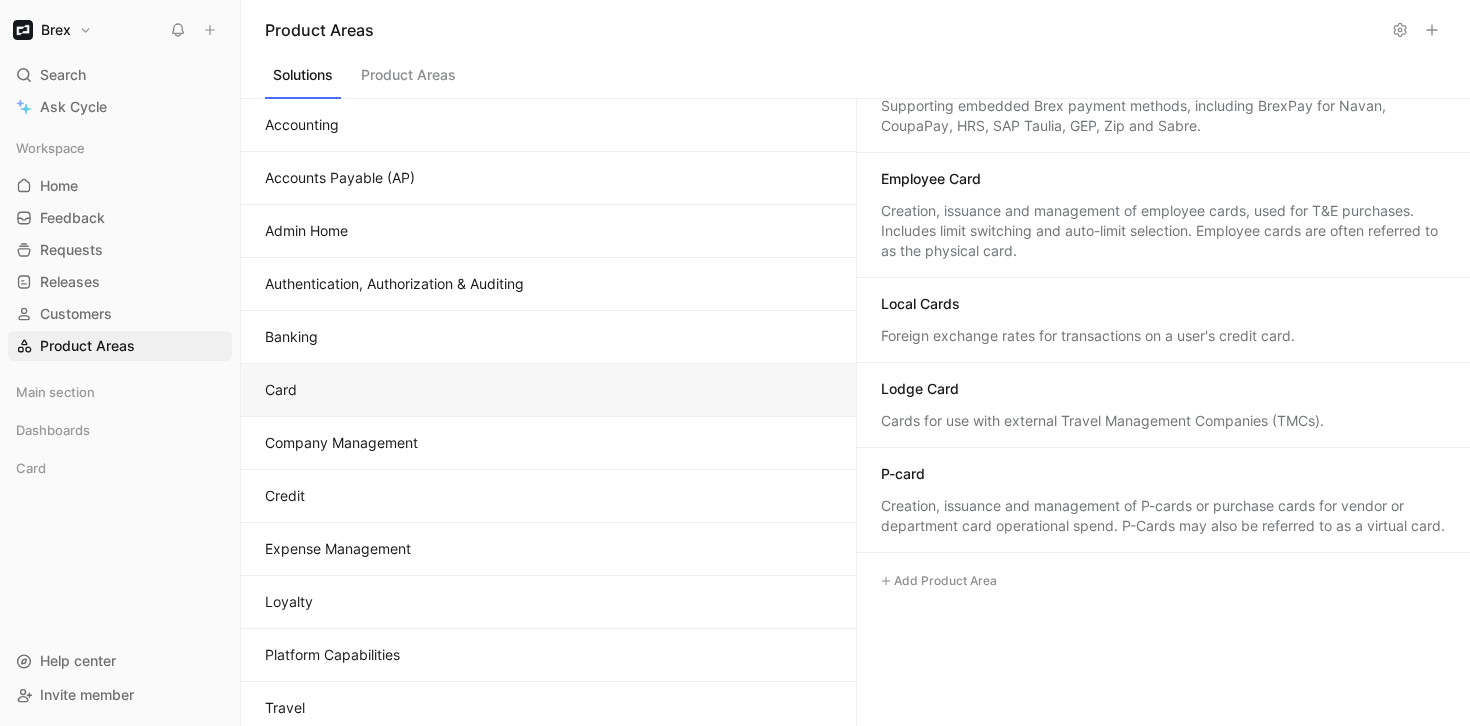 click on "Supporting embedded Brex payment methods, including BrexPay for Navan, CoupaPay, HRS, SAP Taulia, GEP, Zip and Sabre." at bounding box center [1164, 116] 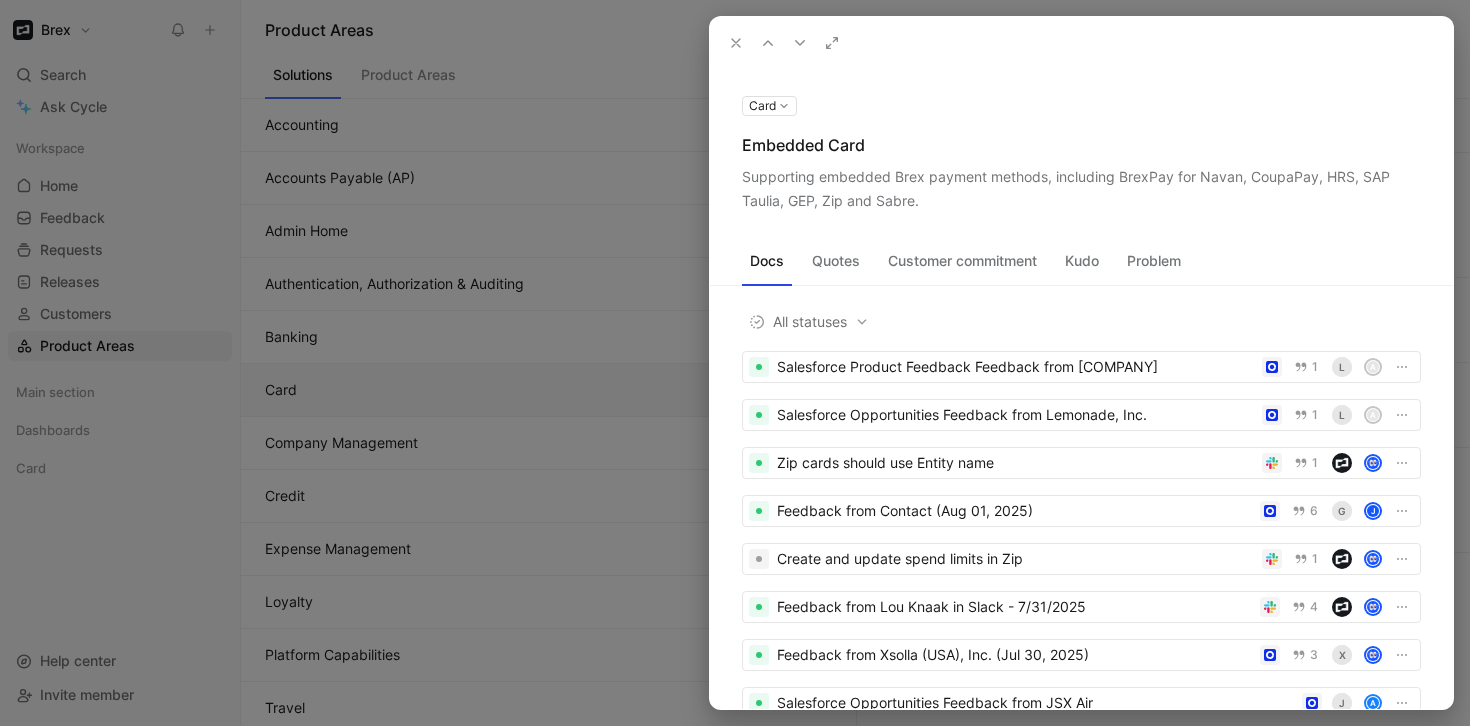 click at bounding box center (735, 363) 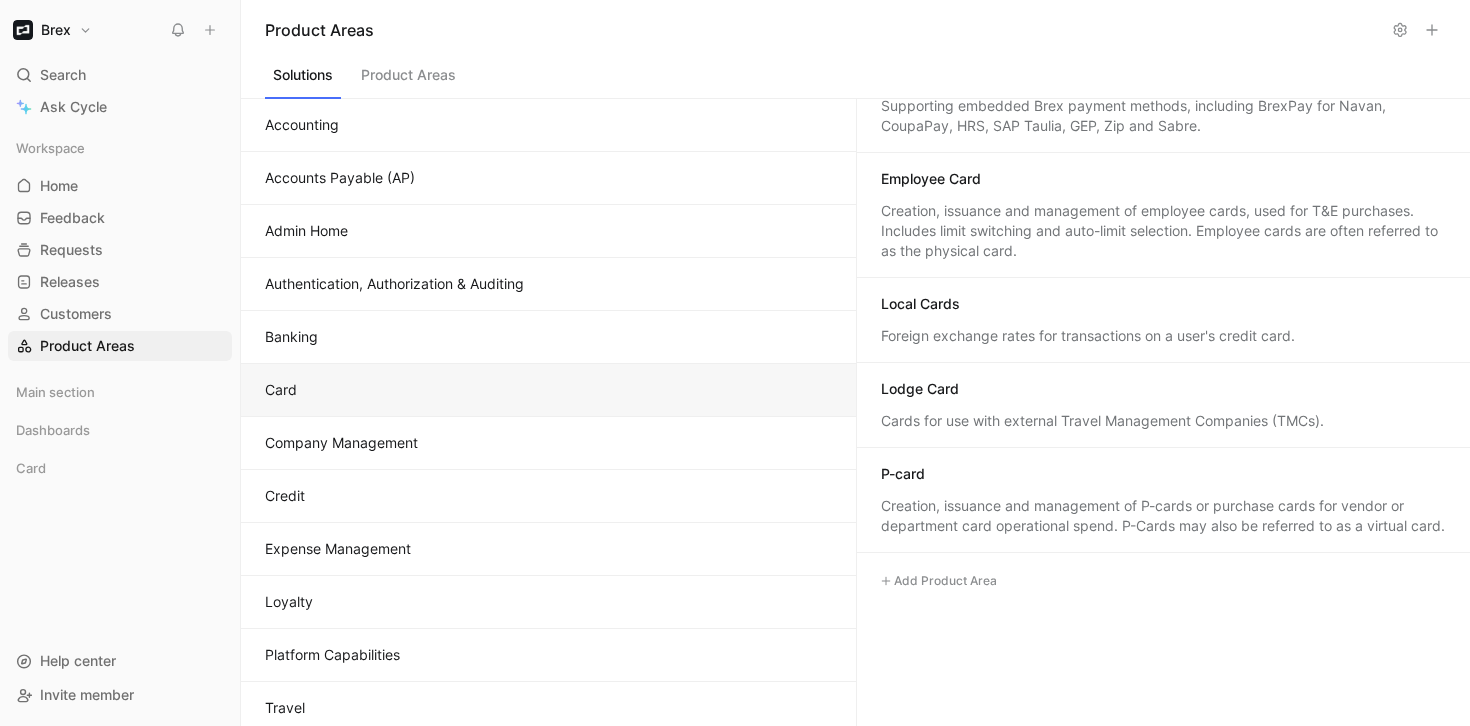 click at bounding box center (210, 30) 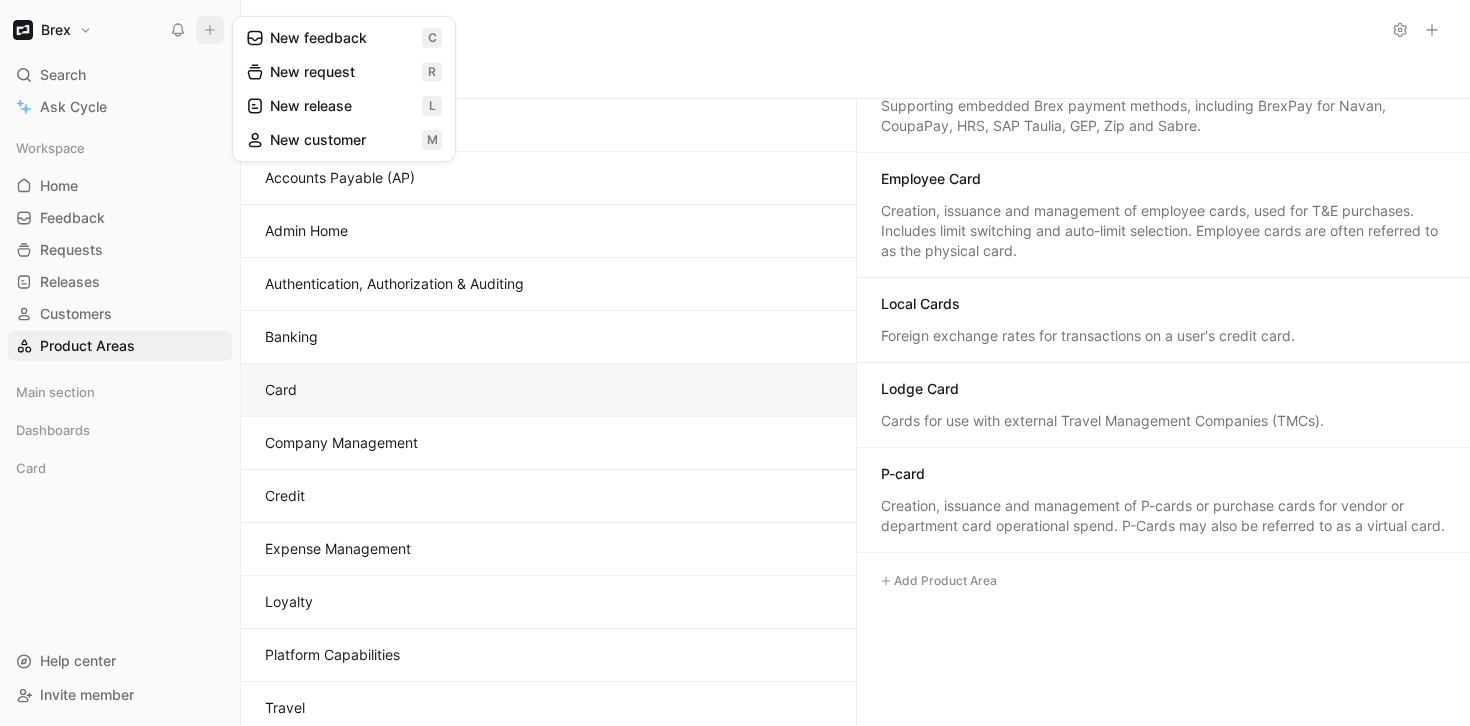 click on "New feedback c" at bounding box center (344, 38) 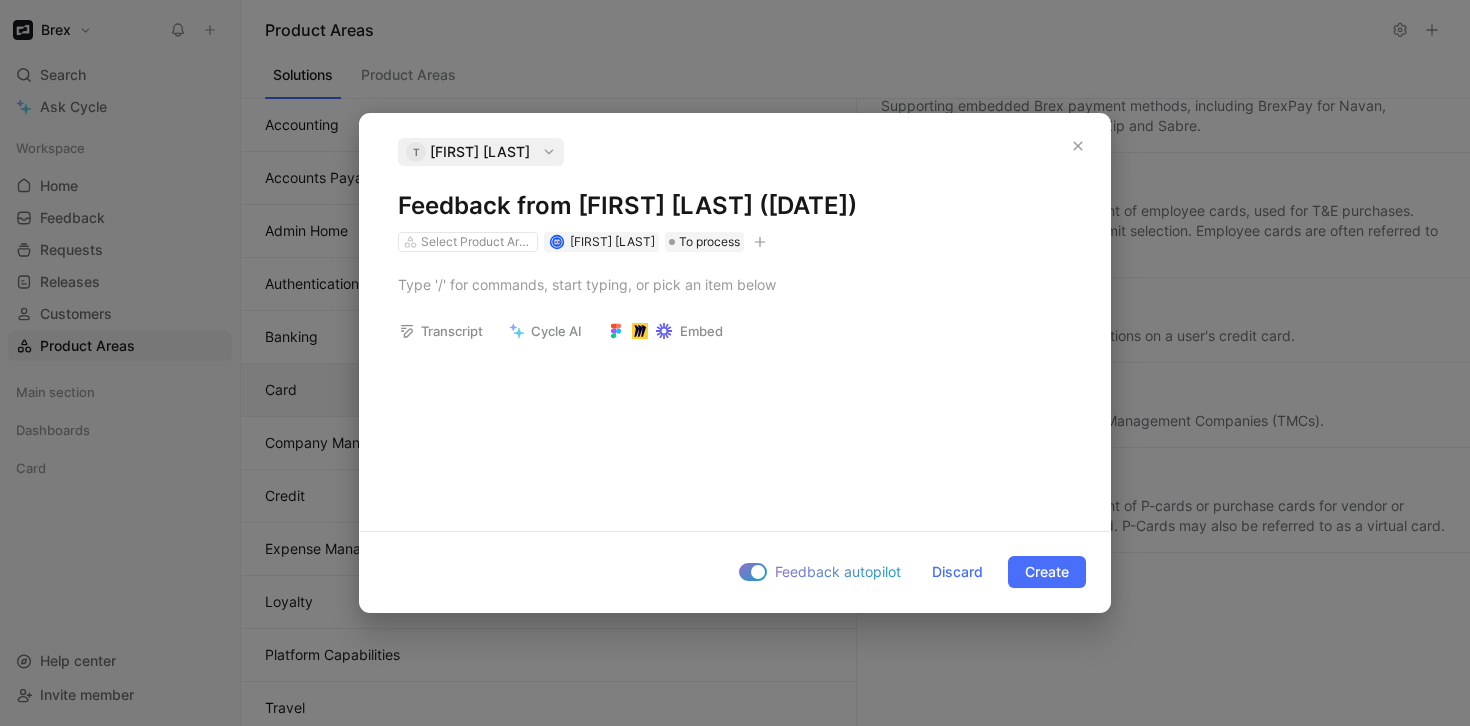 click on "Feedback from [FIRST] [LAST] ([DATE])" at bounding box center [735, 206] 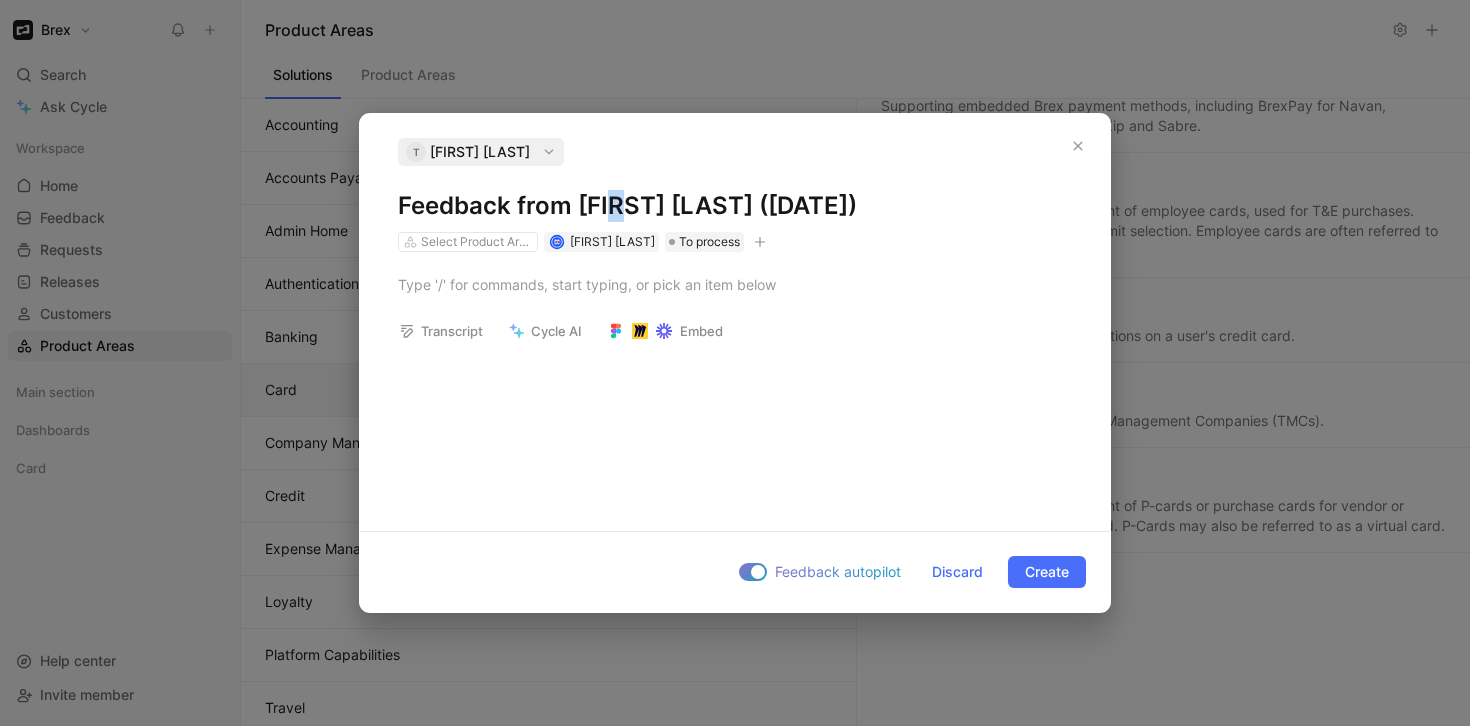 click on "Feedback from [FIRST] [LAST] ([DATE])" at bounding box center (735, 206) 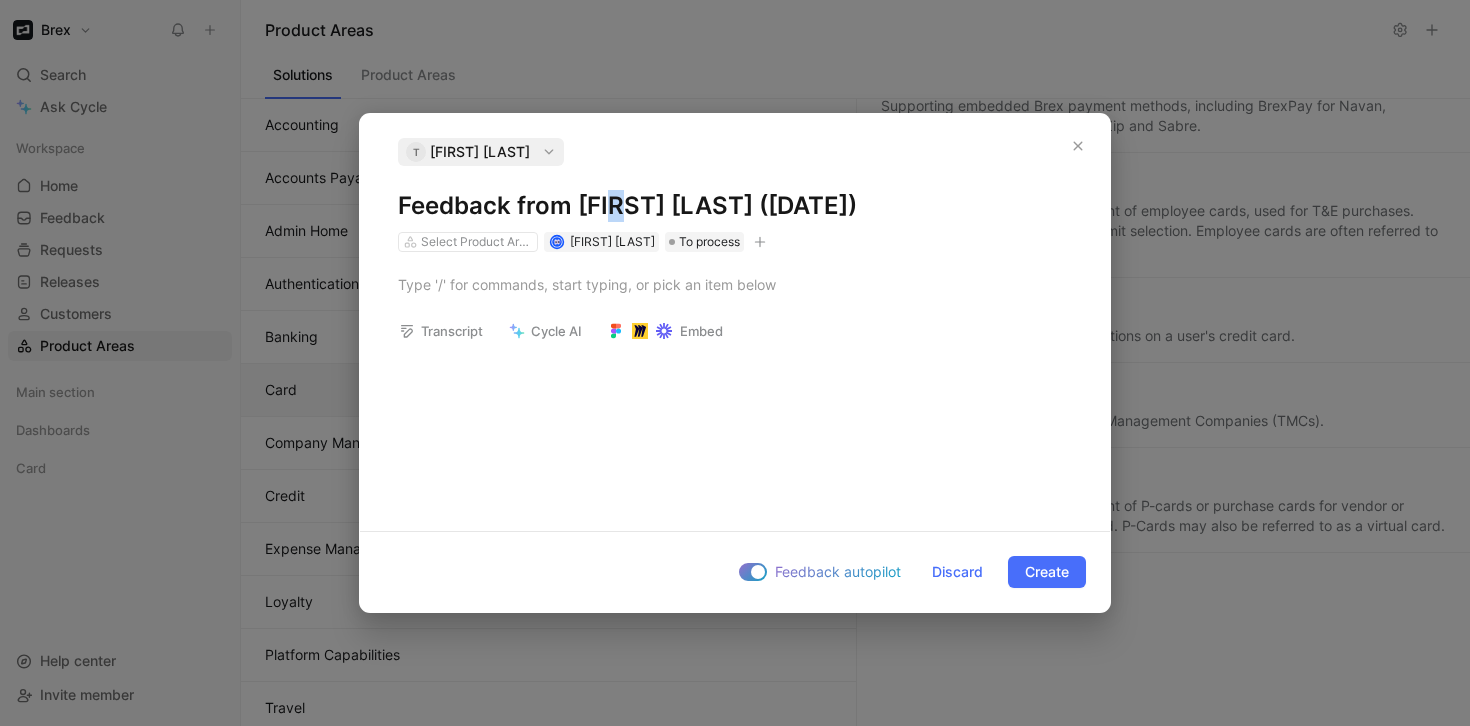 click on "[FIRST] [LAST]" at bounding box center [480, 152] 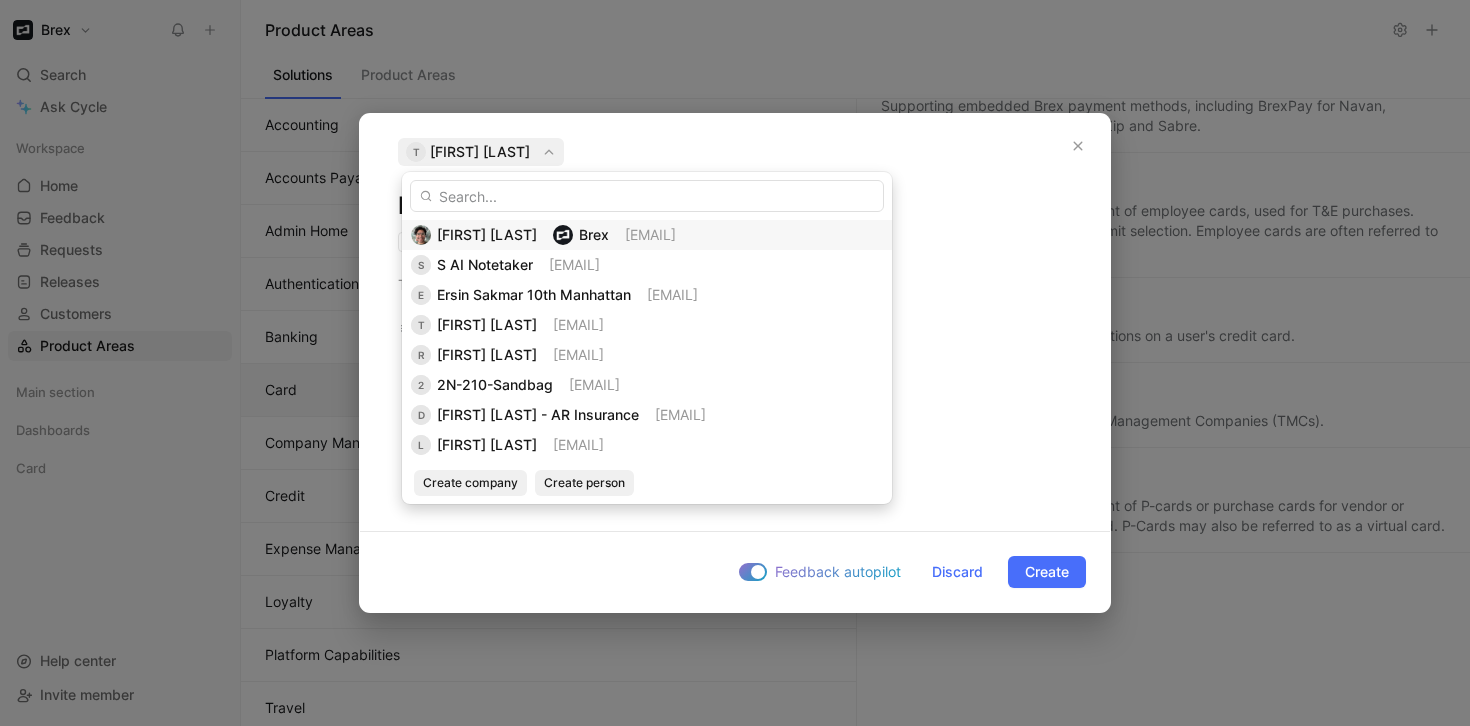 click on "[FIRST] [LAST]" at bounding box center [487, 234] 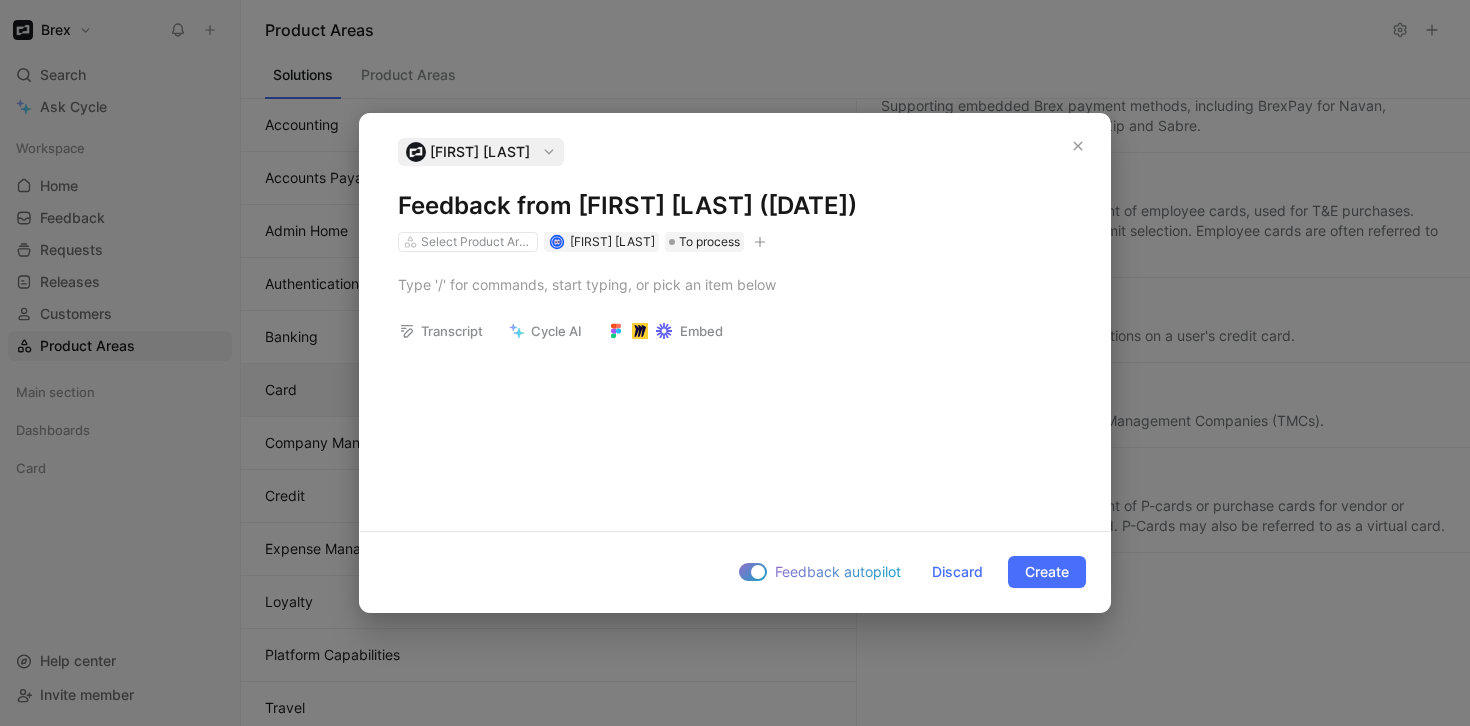 click on "Feedback from [FIRST] [LAST] ([DATE])" at bounding box center [735, 206] 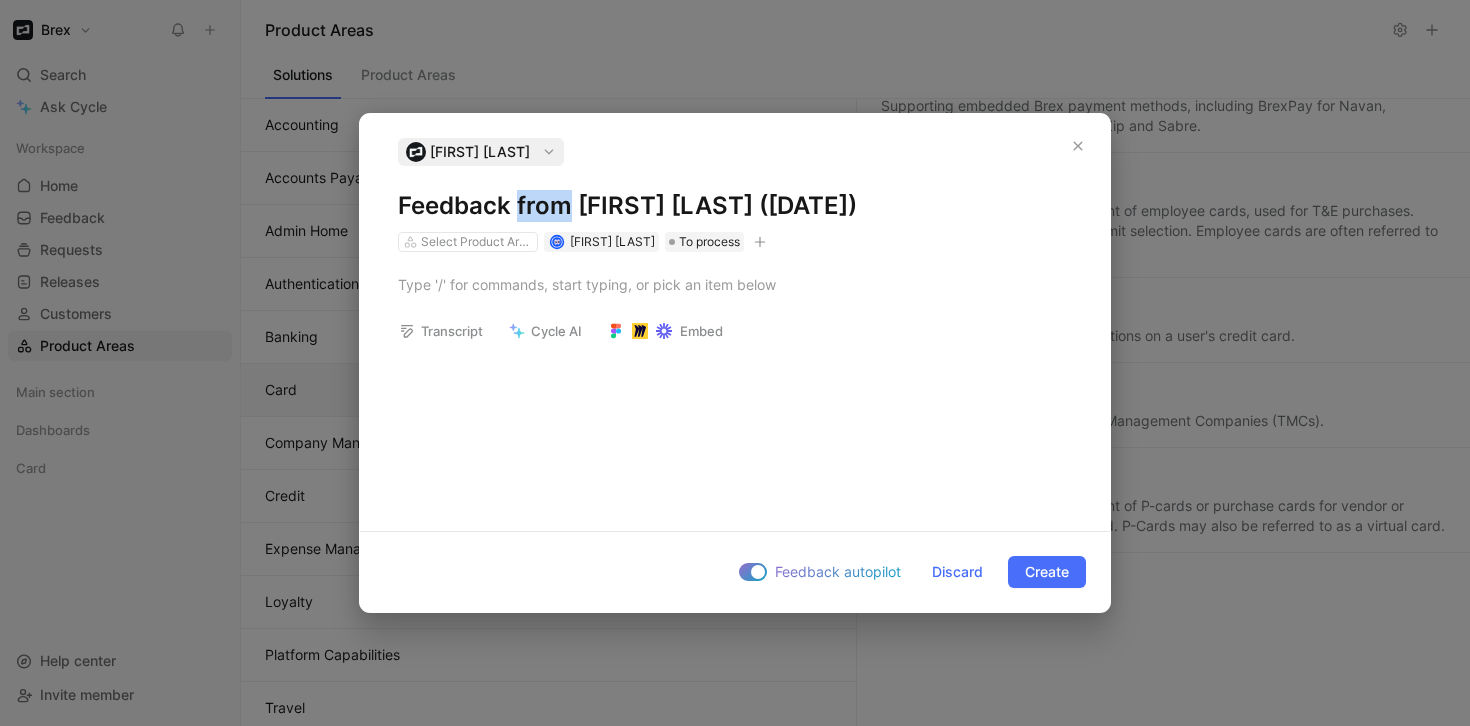 click on "Feedback from [FIRST] [LAST] ([DATE])" at bounding box center [735, 206] 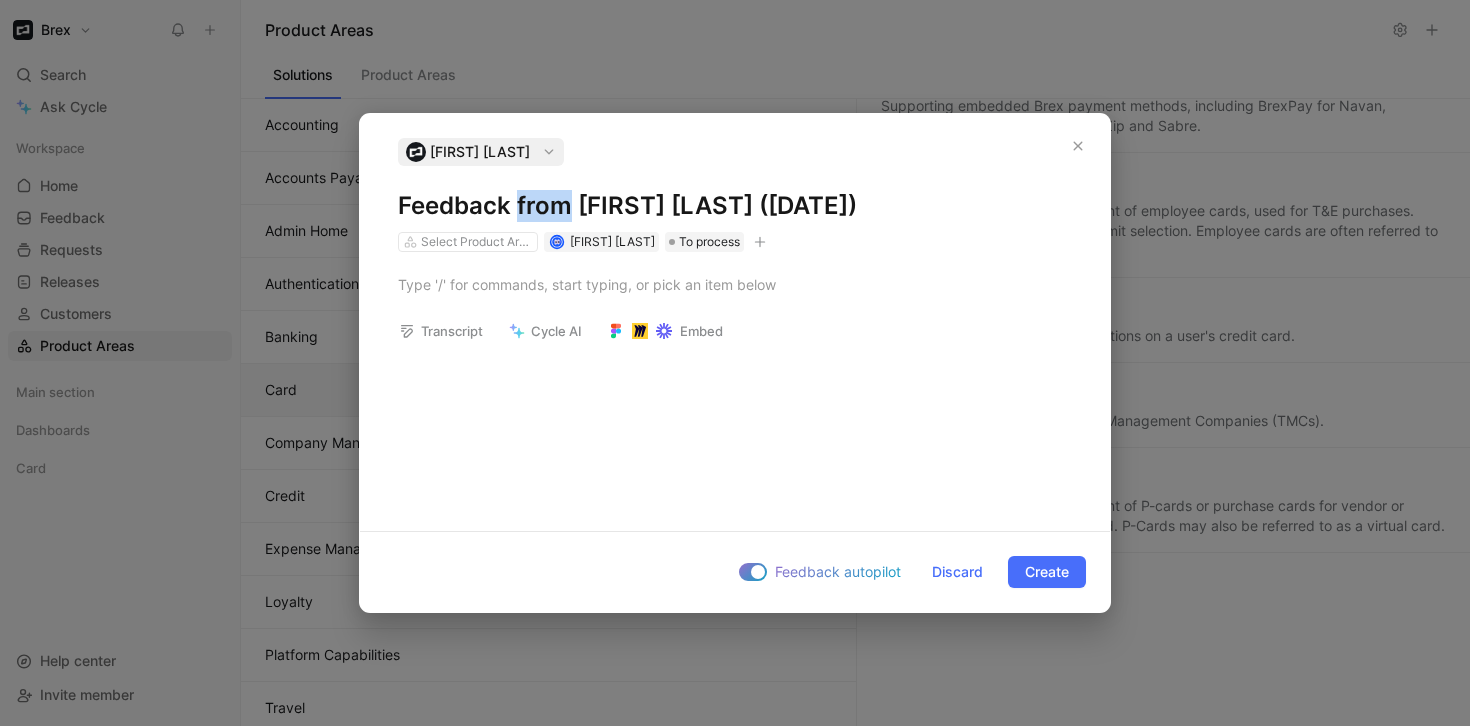 type 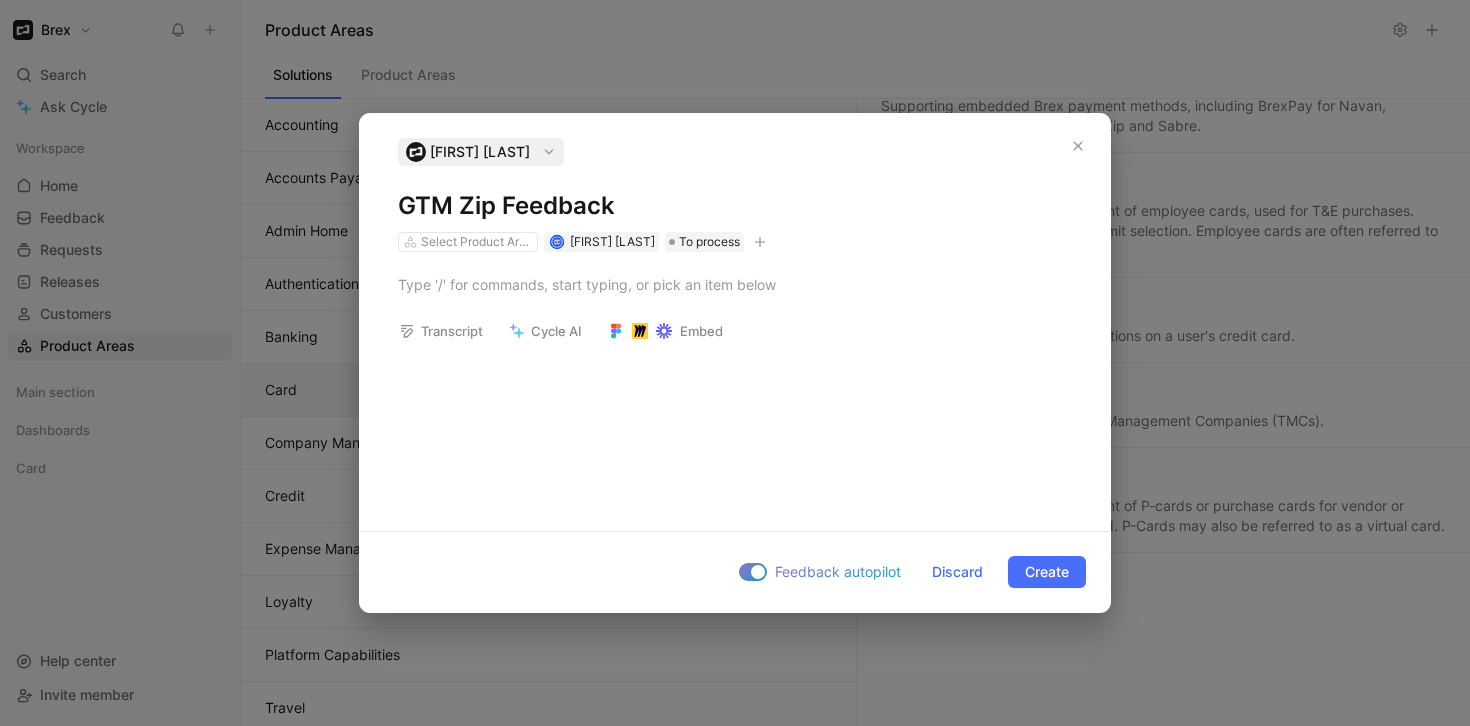 click on "GTM Zip Feedback" at bounding box center [735, 206] 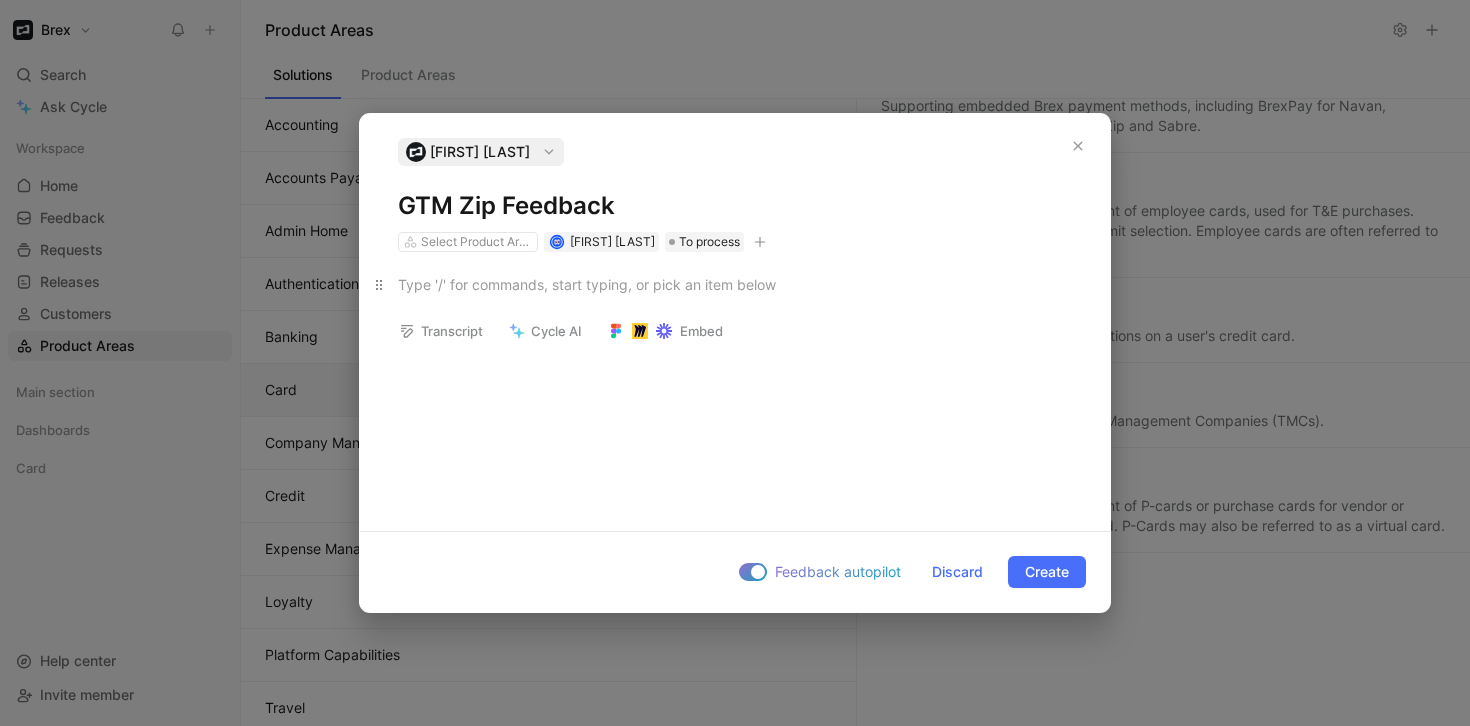 click at bounding box center [735, 284] 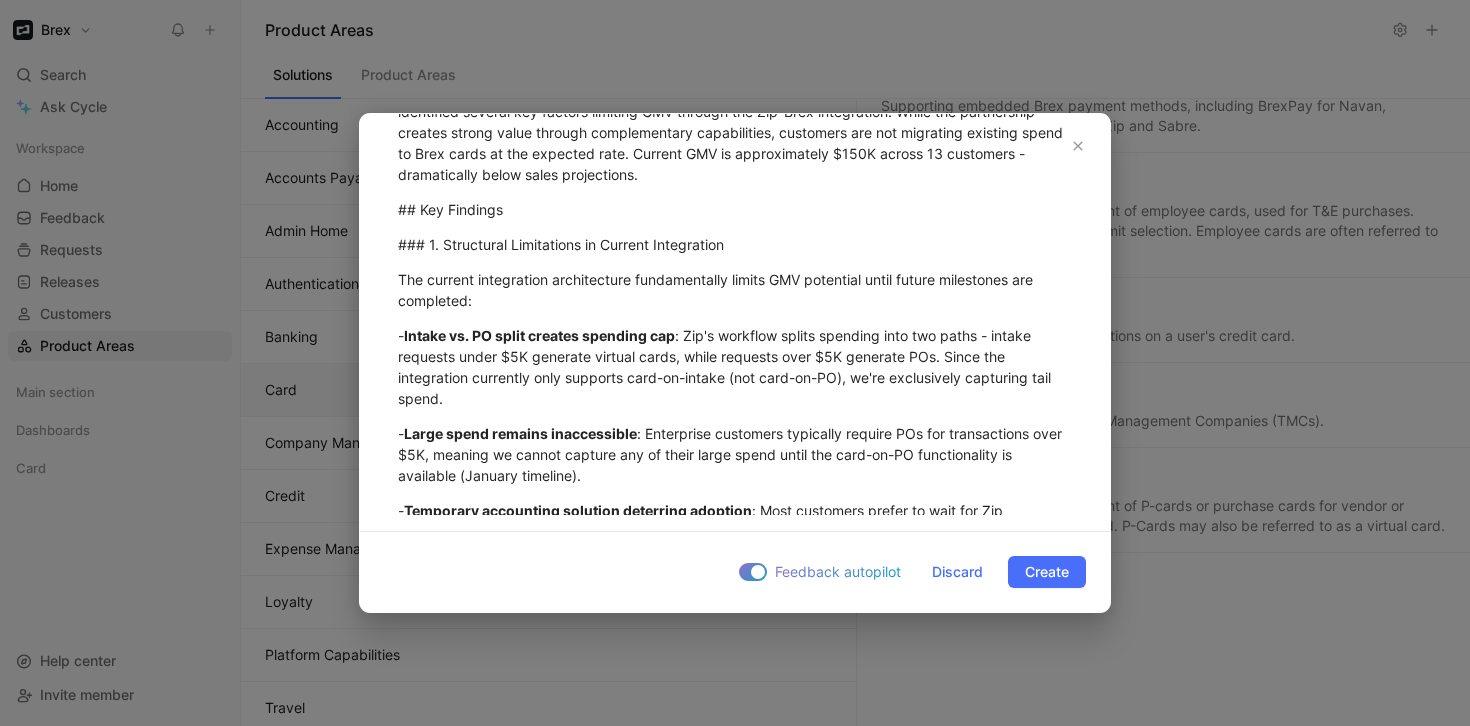 scroll, scrollTop: 0, scrollLeft: 0, axis: both 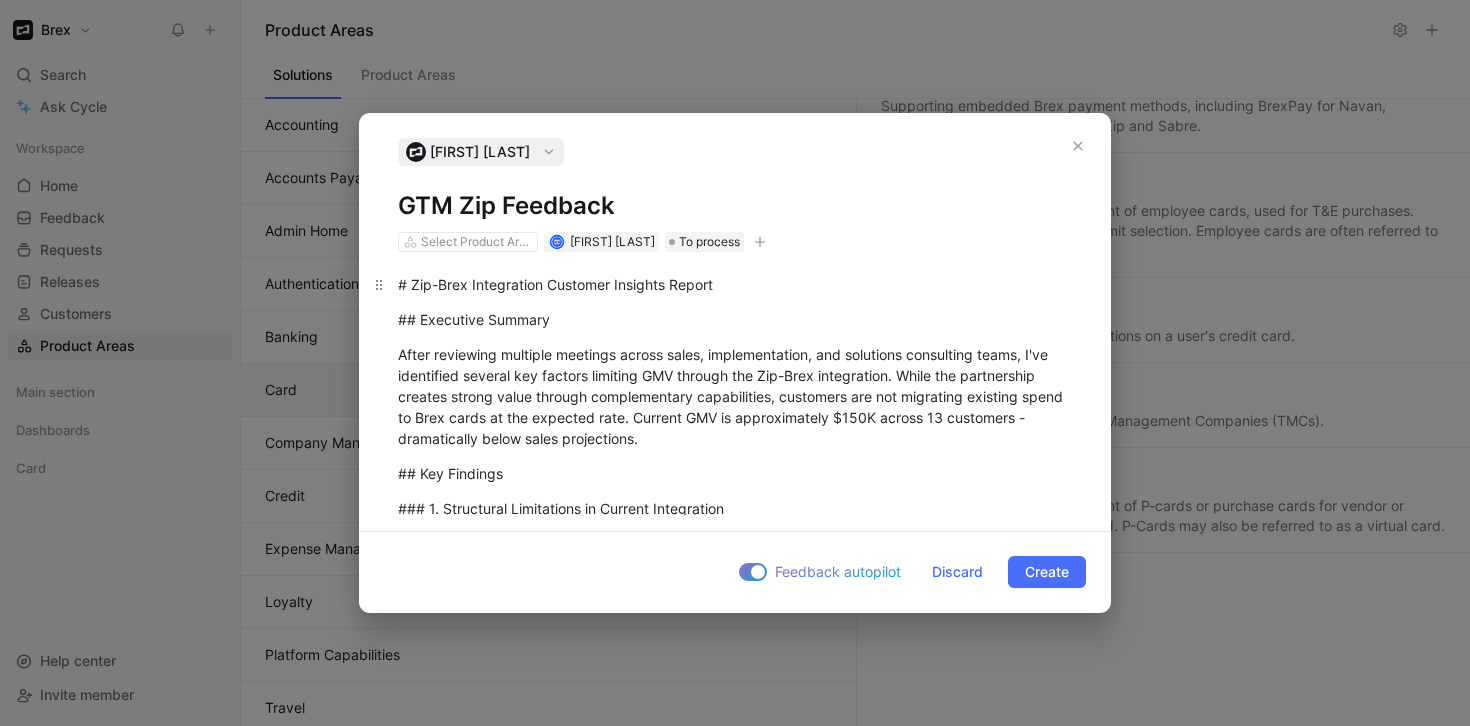 click on "# Zip-Brex Integration Customer Insights Report" at bounding box center [735, 284] 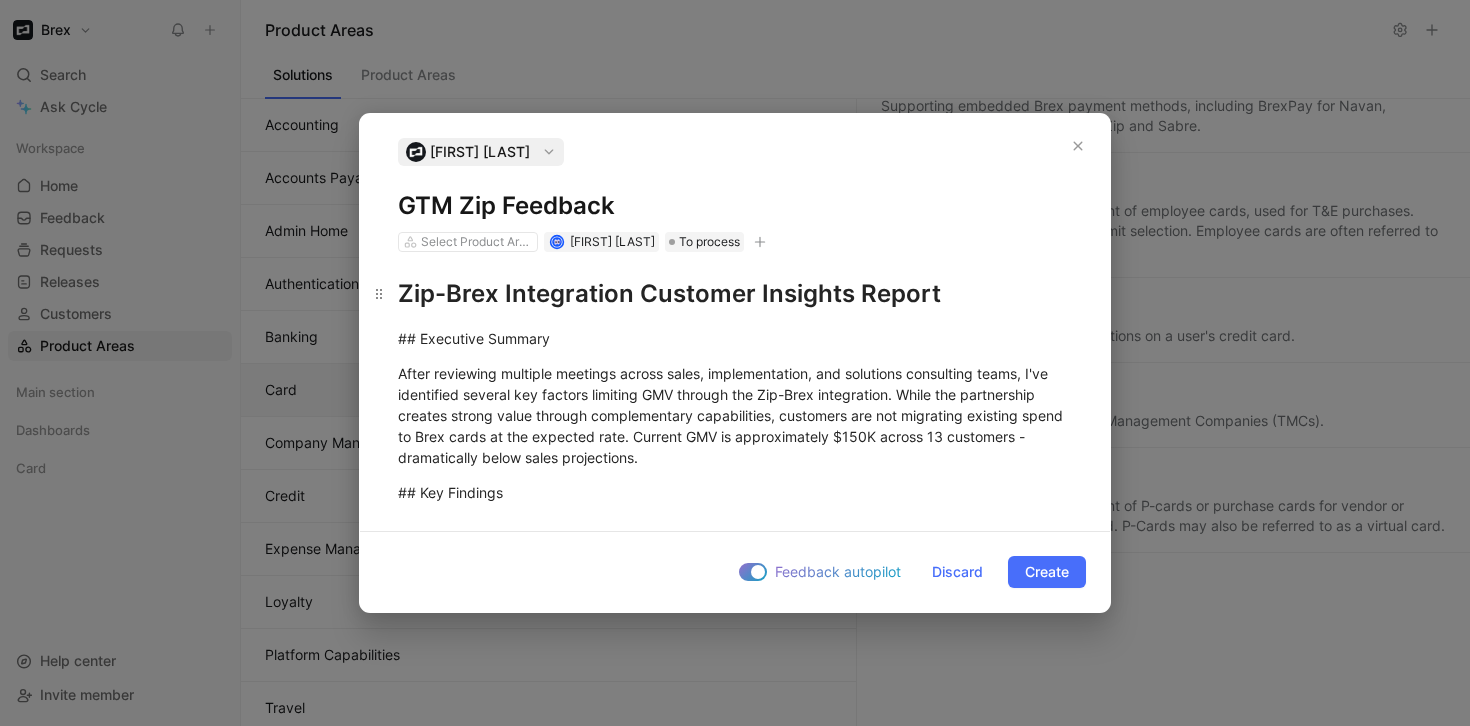 click on "Zip-Brex Integration Customer Insights Report" at bounding box center (735, 294) 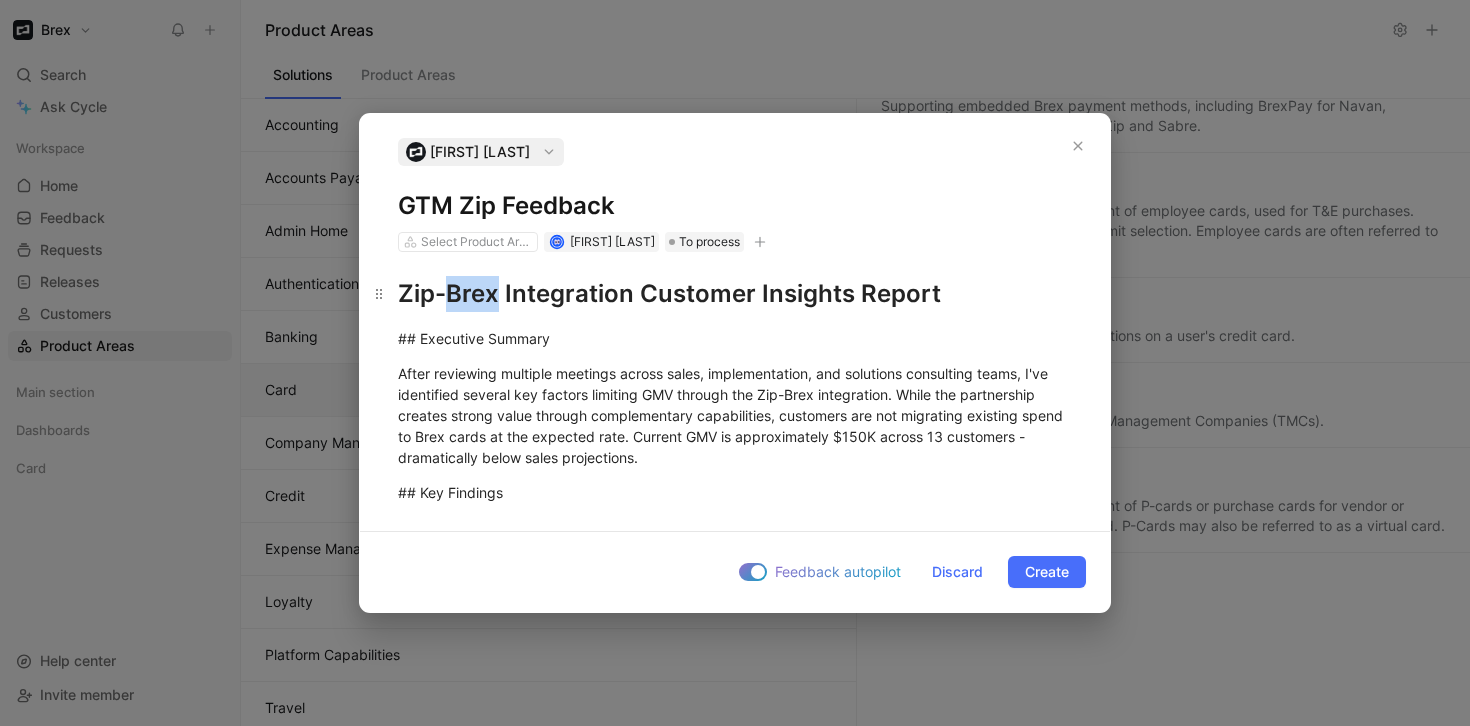 click on "Zip-Brex Integration Customer Insights Report" at bounding box center (735, 294) 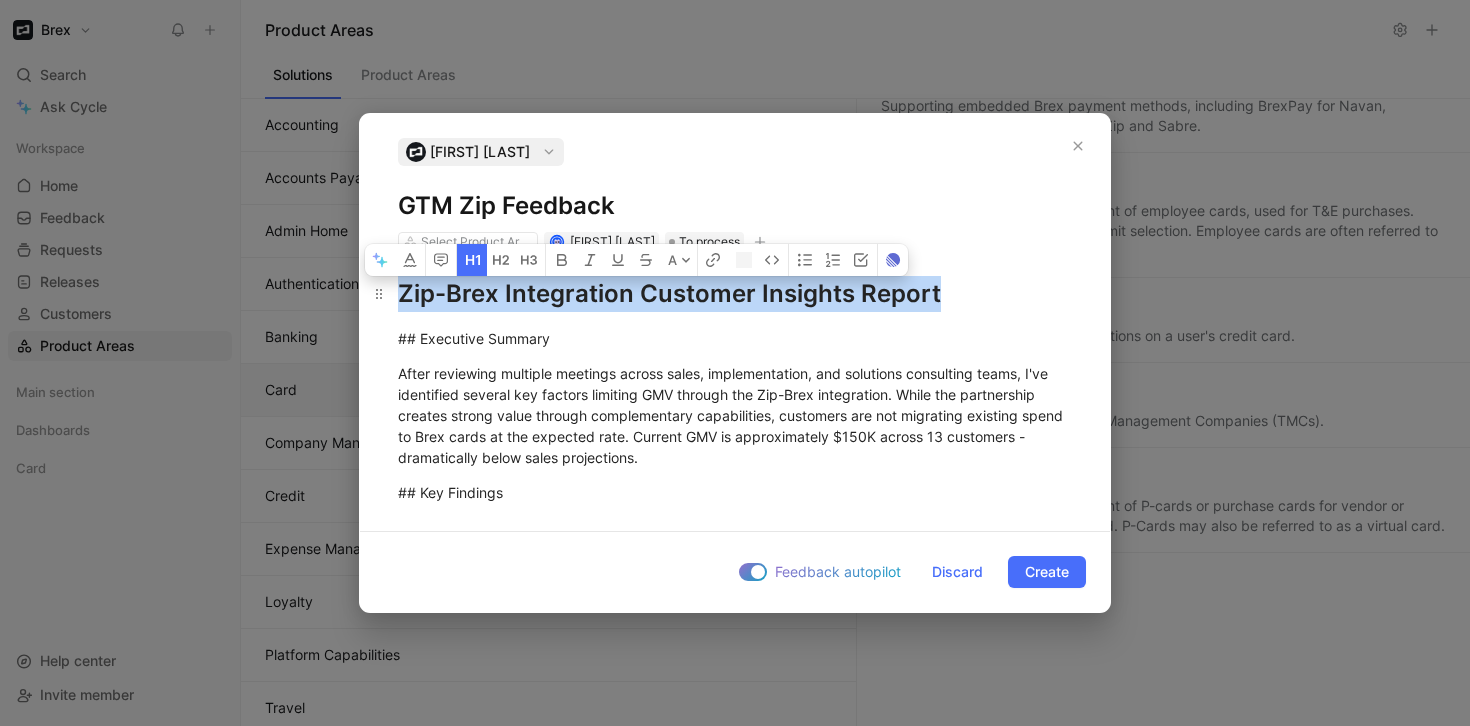 click on "Zip-Brex Integration Customer Insights Report" at bounding box center (735, 294) 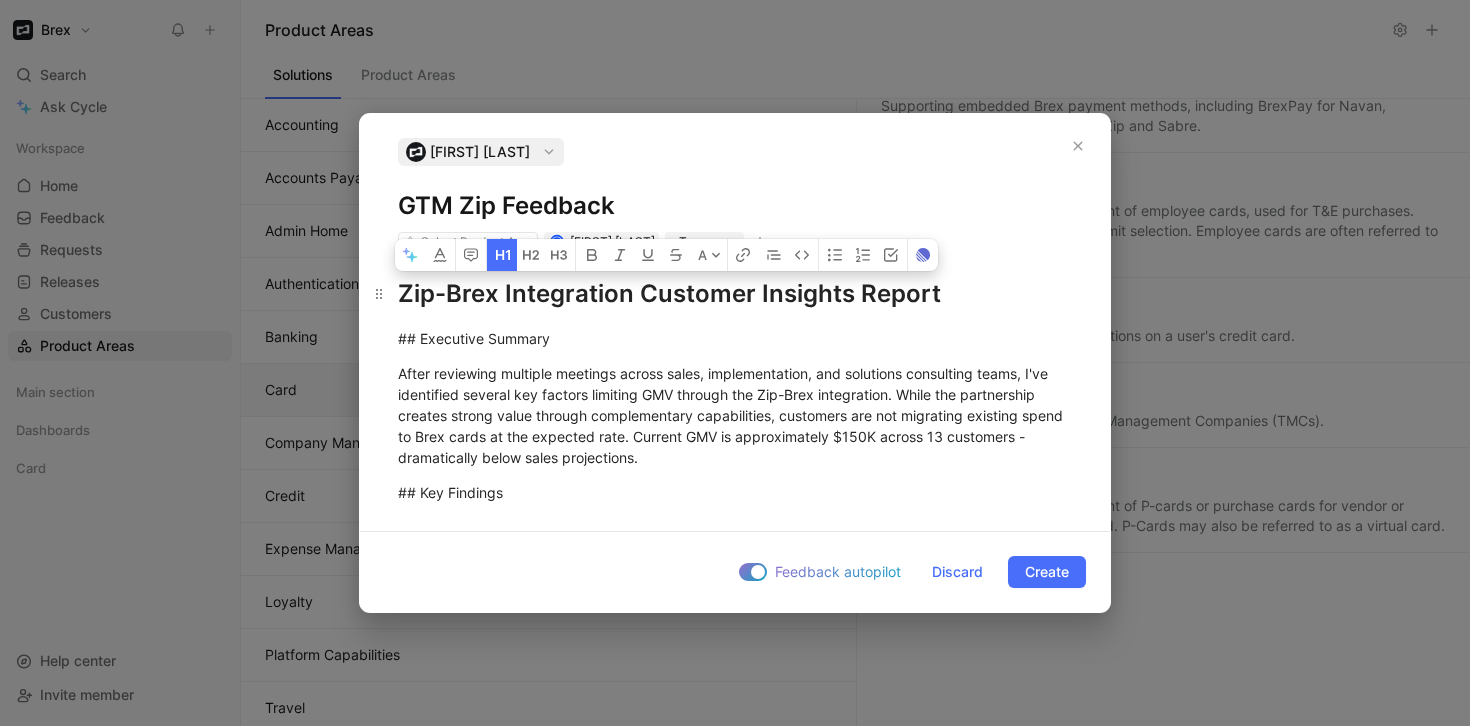 click on "Zip-Brex Integration Customer Insights Report" at bounding box center (735, 294) 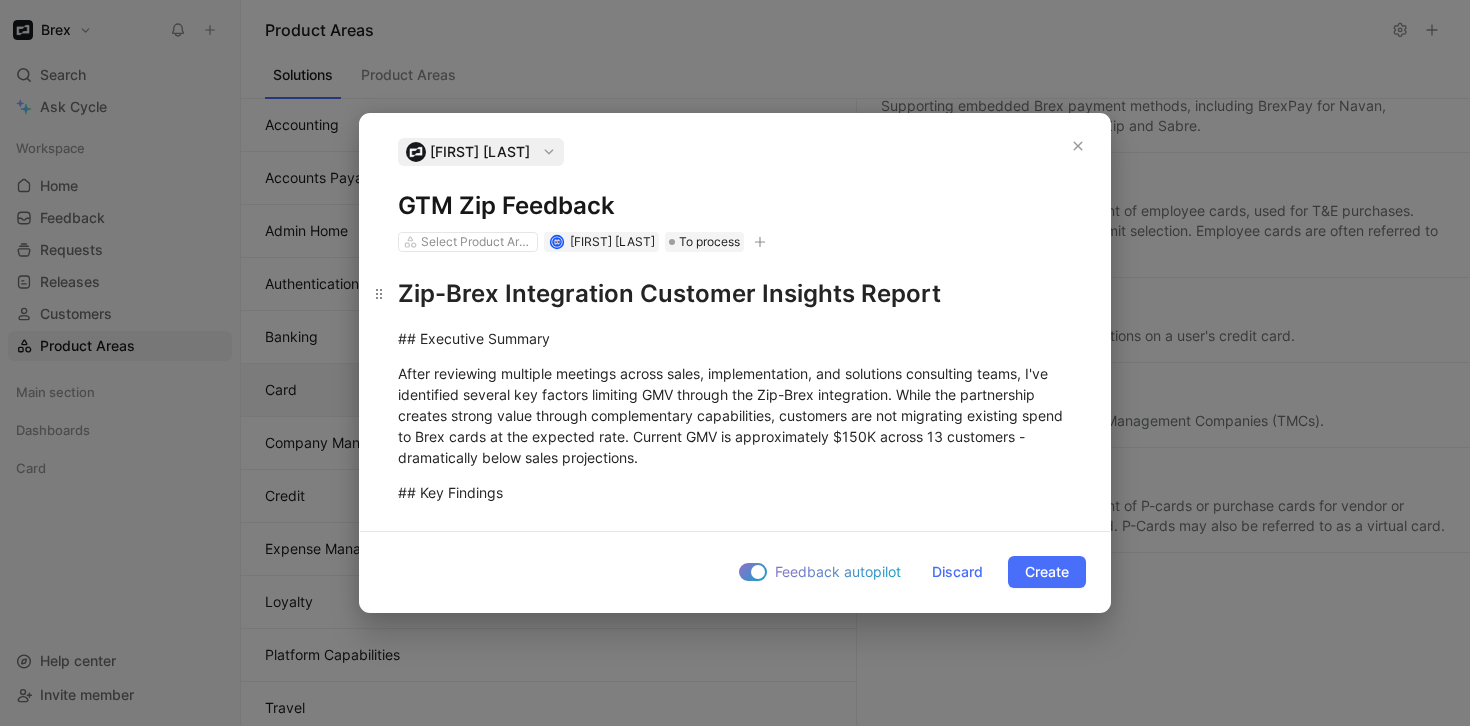 click on "Zip-Brex Integration Customer Insights Report" at bounding box center (735, 294) 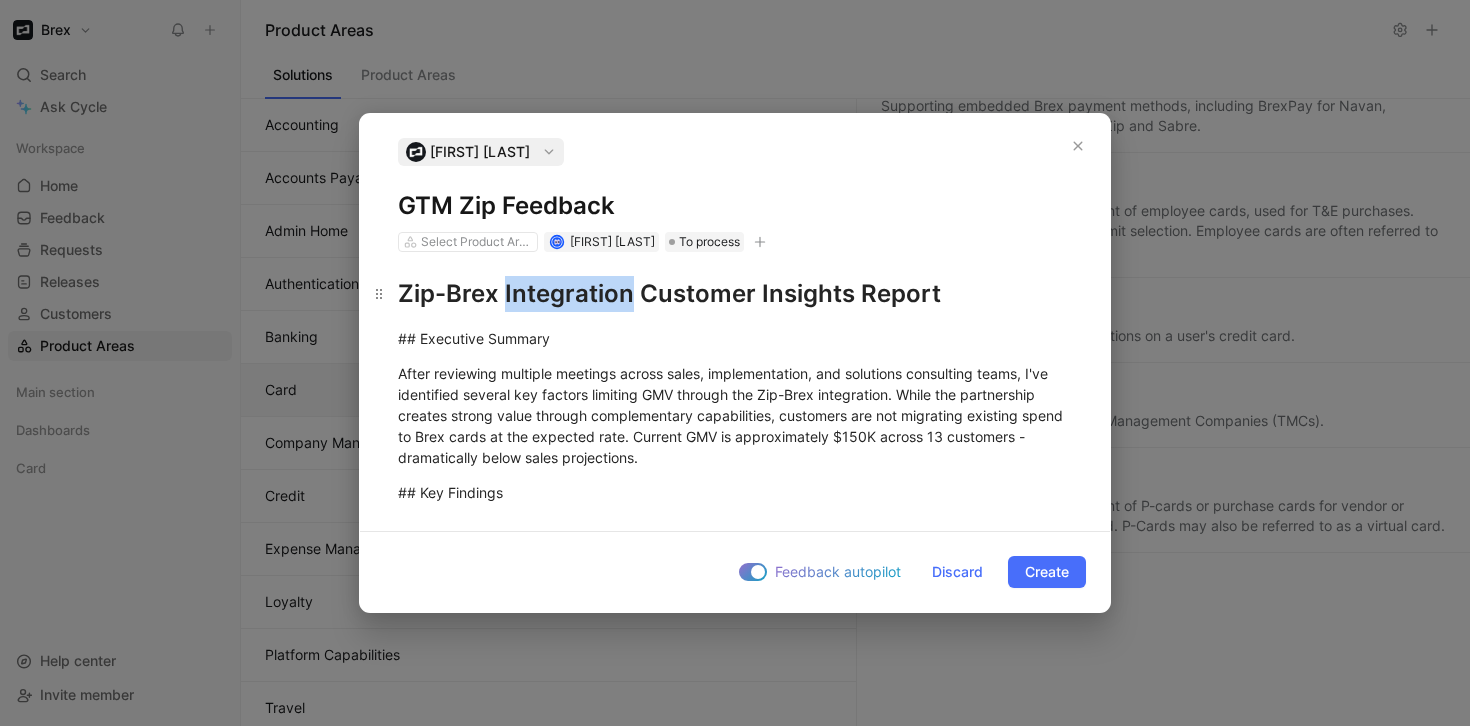 click on "Zip-Brex Integration Customer Insights Report" at bounding box center (735, 294) 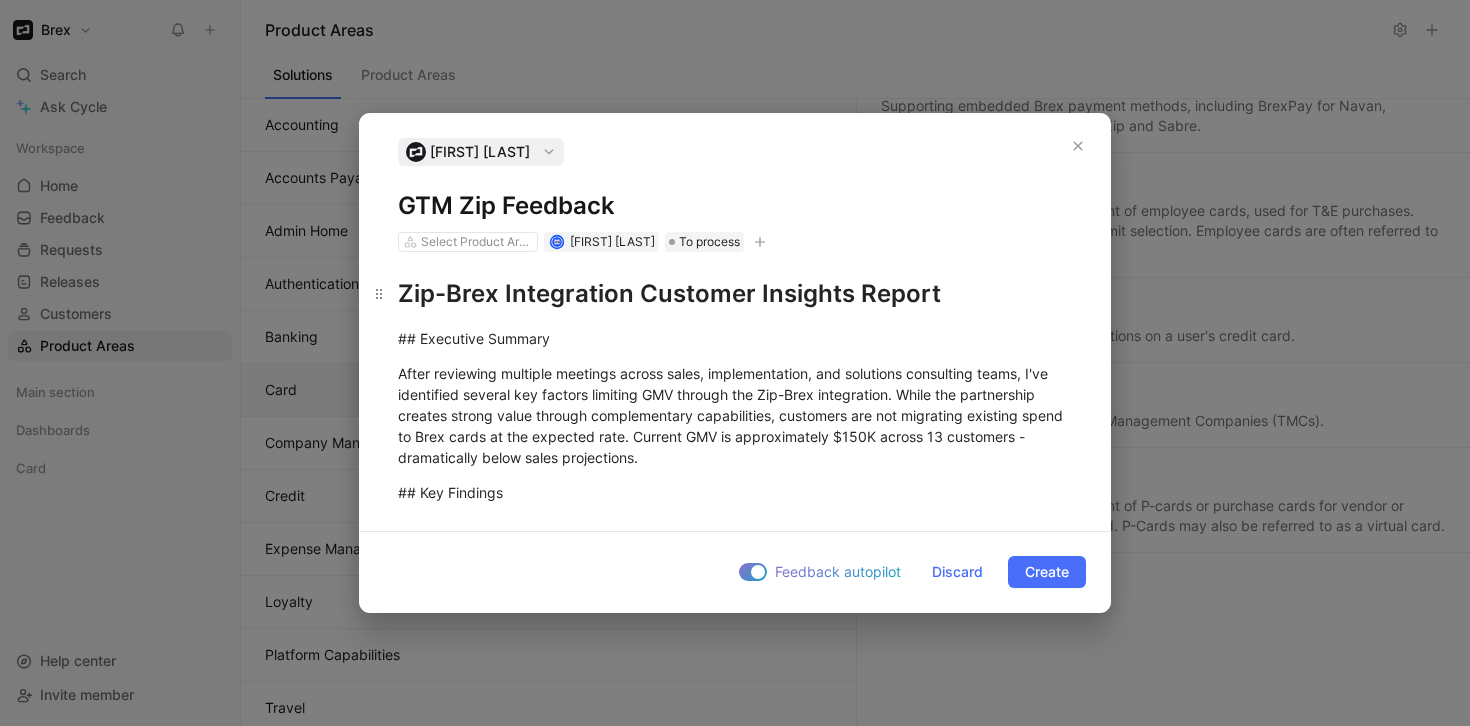 click on "Zip-Brex Integration Customer Insights Report" at bounding box center [735, 294] 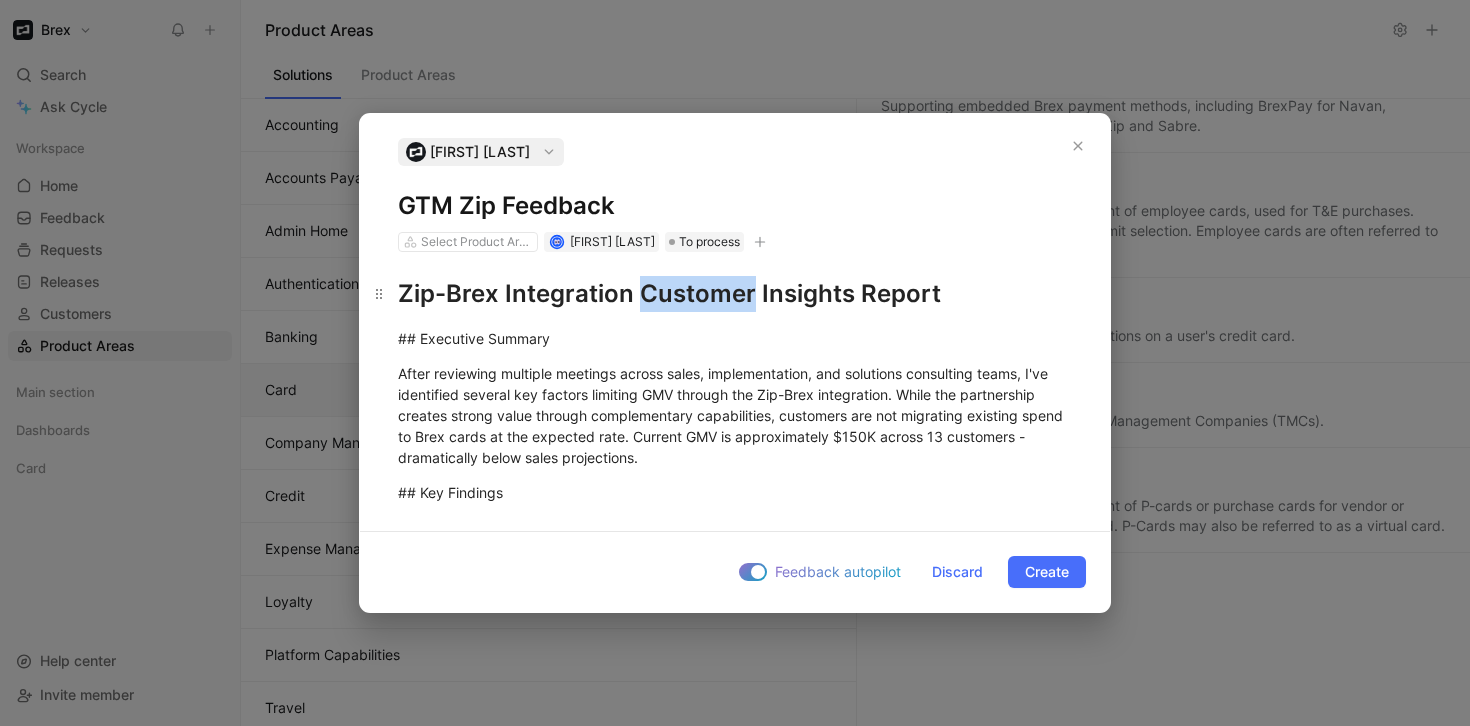 click on "Zip-Brex Integration Customer Insights Report" at bounding box center (735, 294) 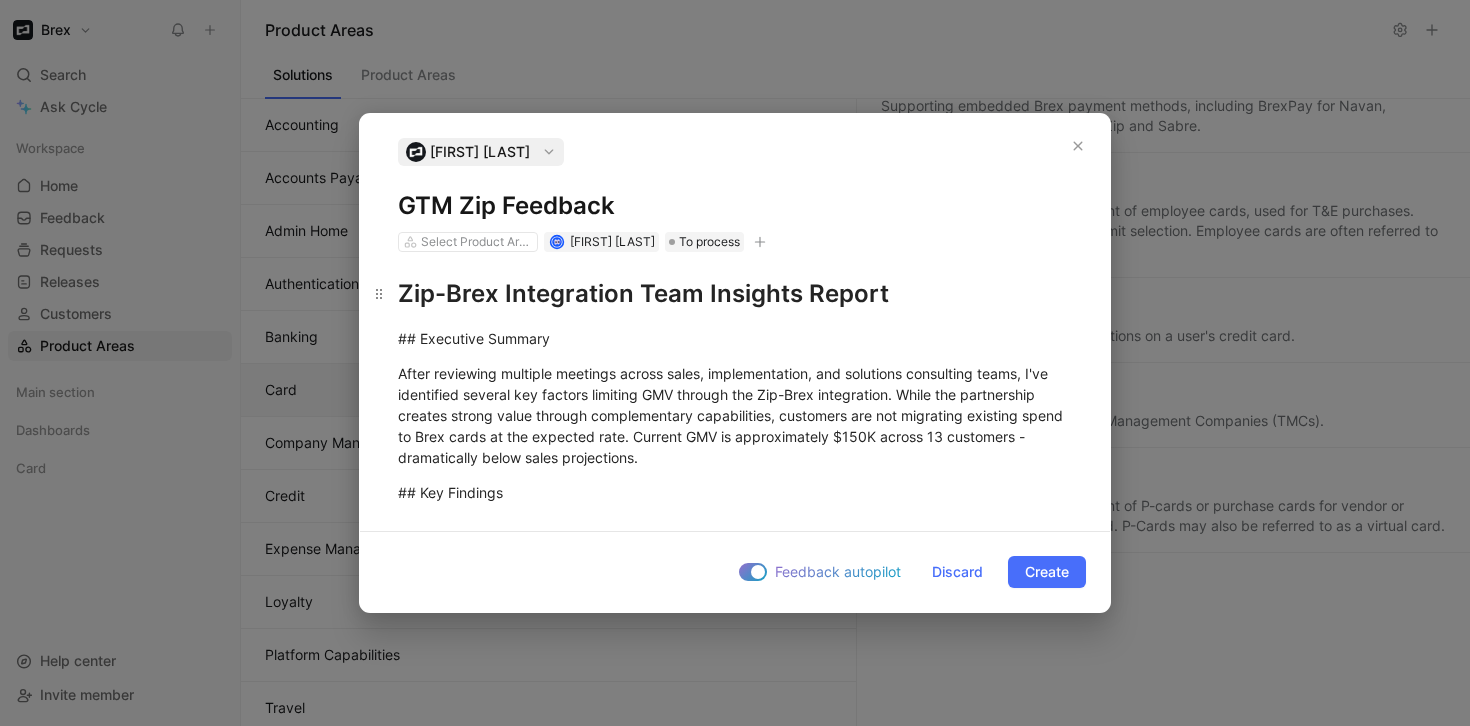 click on "Zip-Brex Integration Team Insights Report" at bounding box center (735, 294) 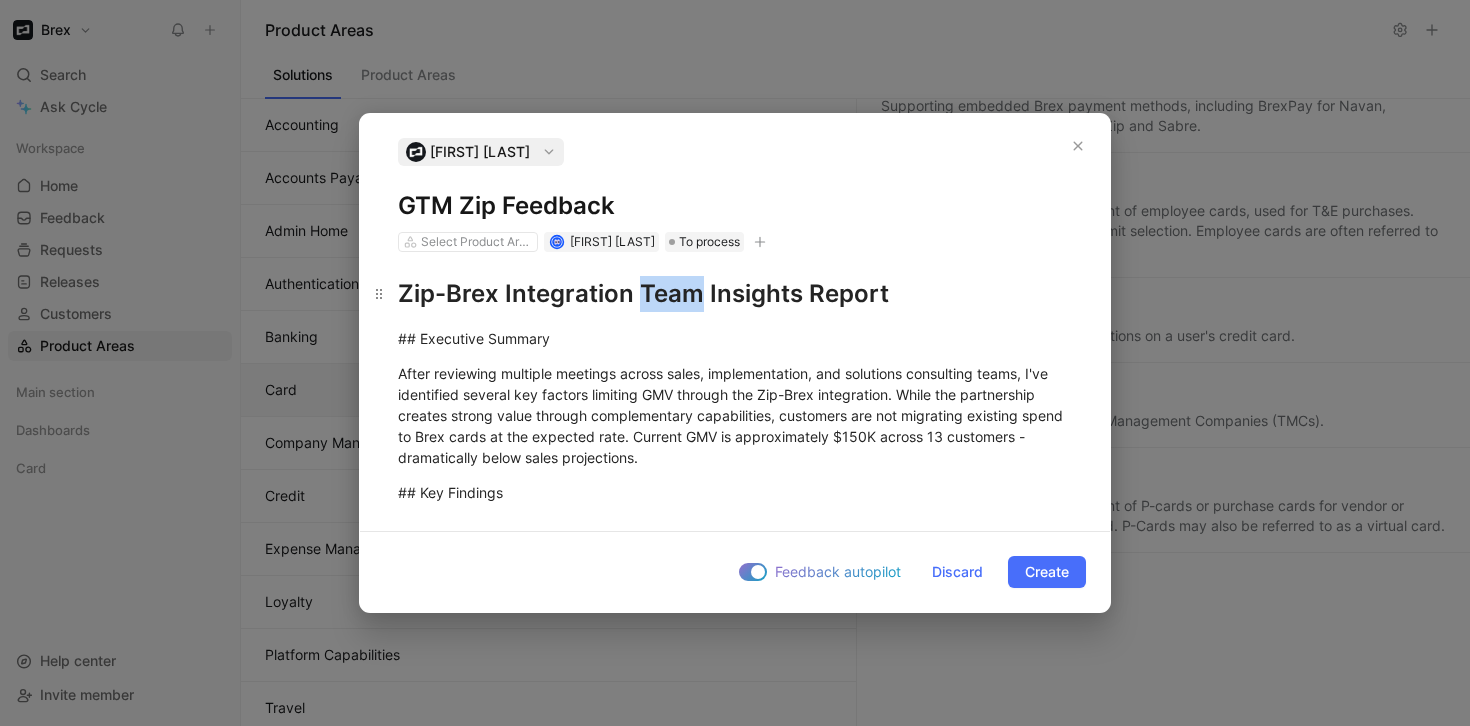 click on "Zip-Brex Integration Team Insights Report" at bounding box center [735, 294] 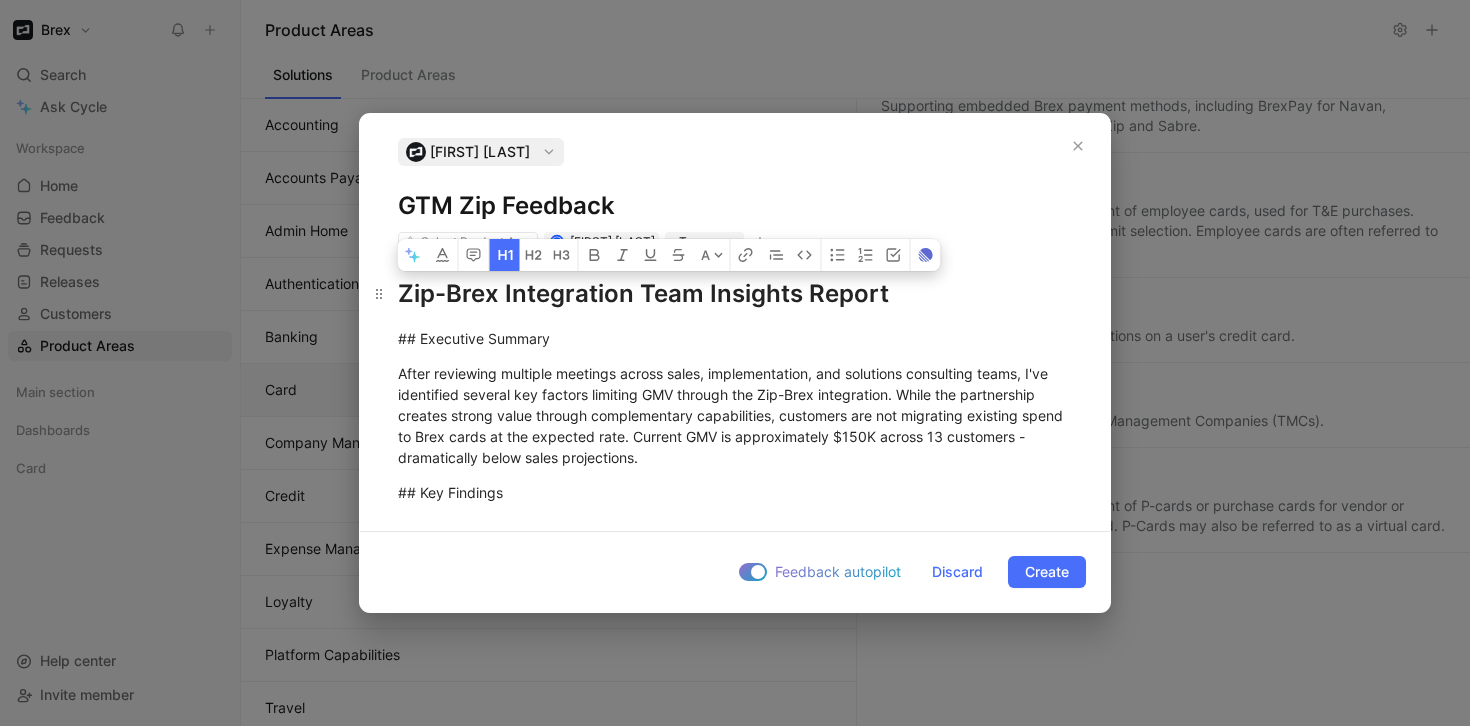 click on "Zip-Brex Integration Team Insights Report" at bounding box center [735, 294] 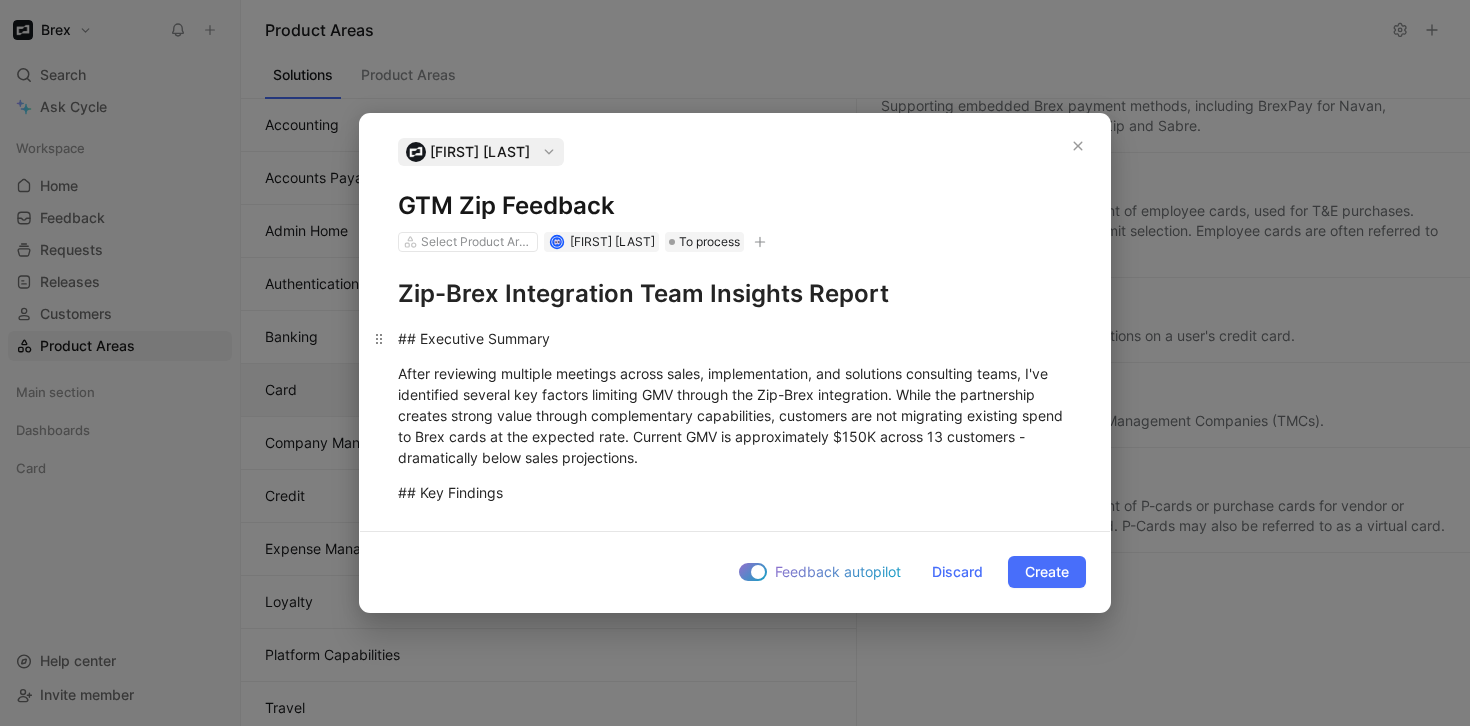 click on "## Executive Summary" at bounding box center (735, 338) 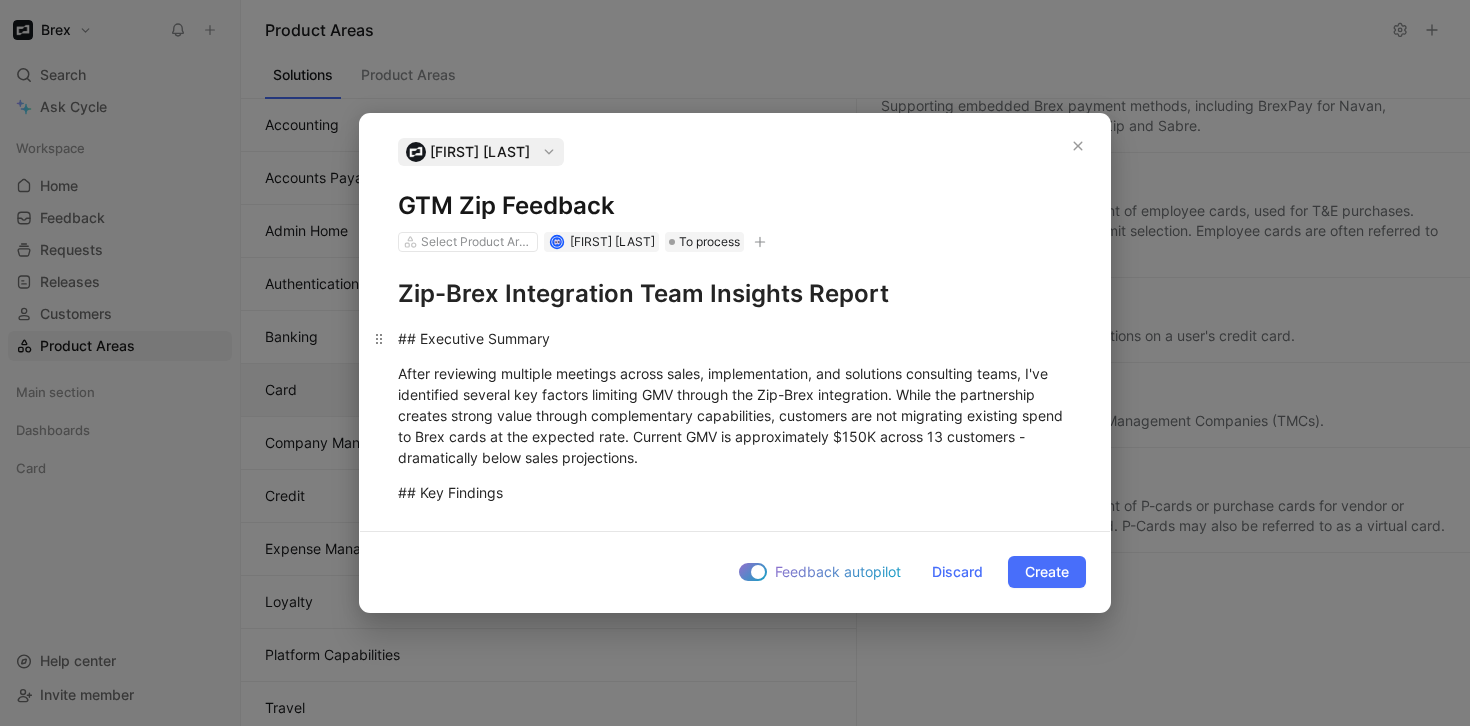 click on "## Executive Summary" at bounding box center [735, 338] 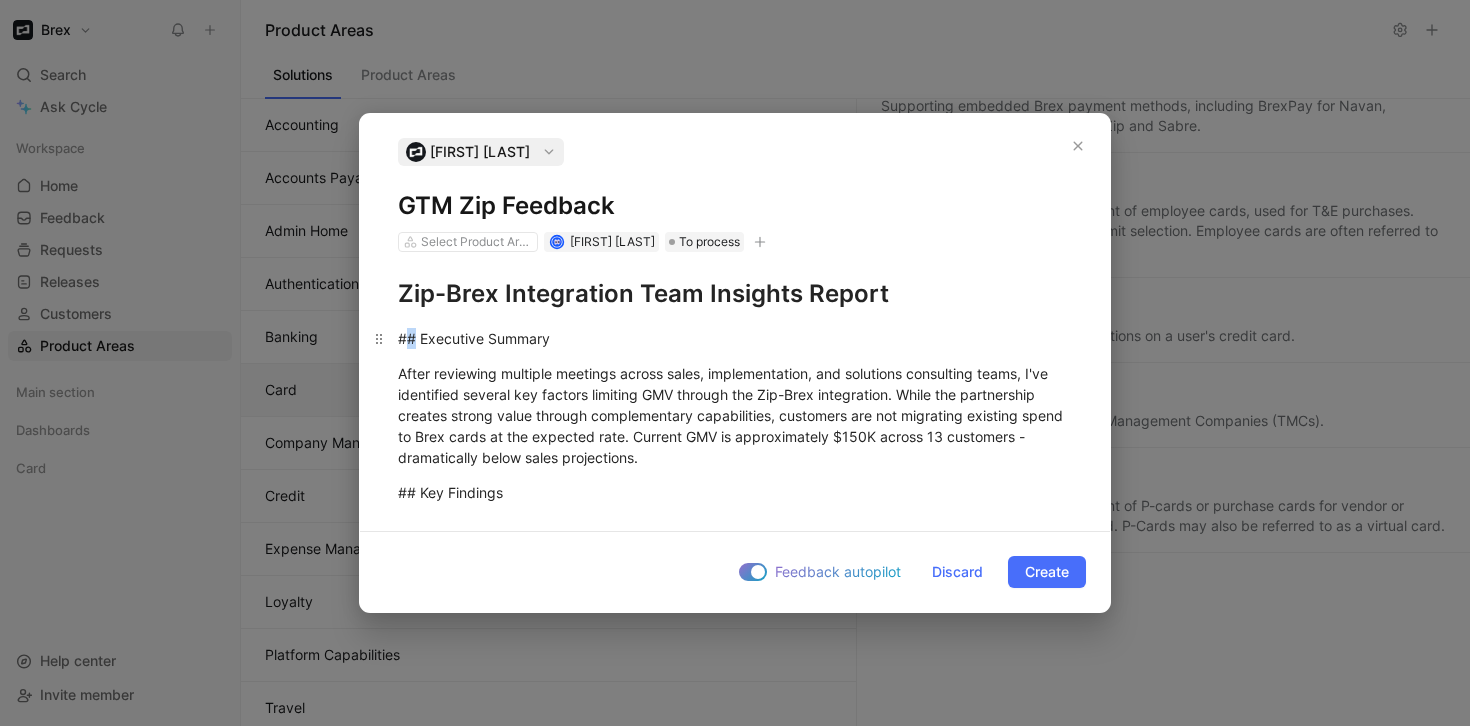 click on "## Executive Summary" at bounding box center [735, 338] 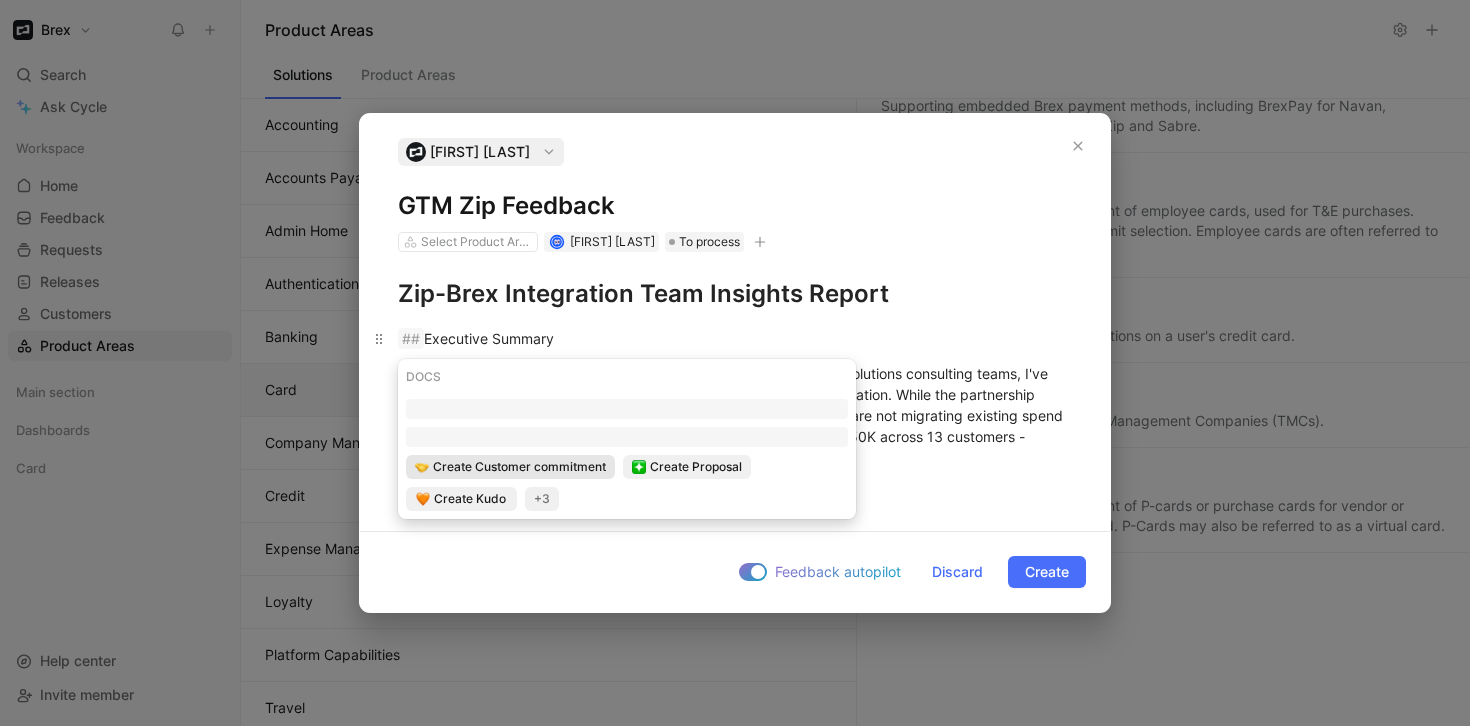 click on "##  Executive Summary" at bounding box center [735, 338] 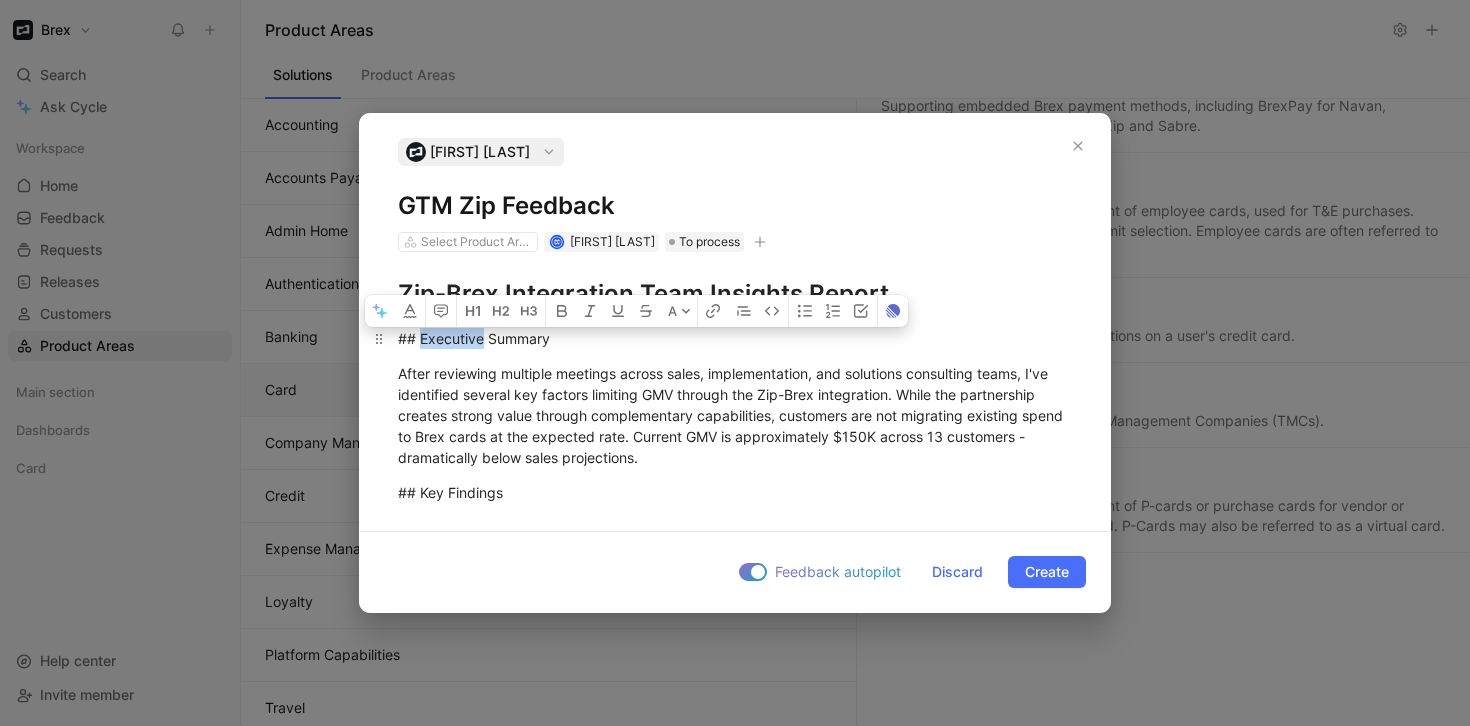 click on "## Executive Summary" at bounding box center (735, 338) 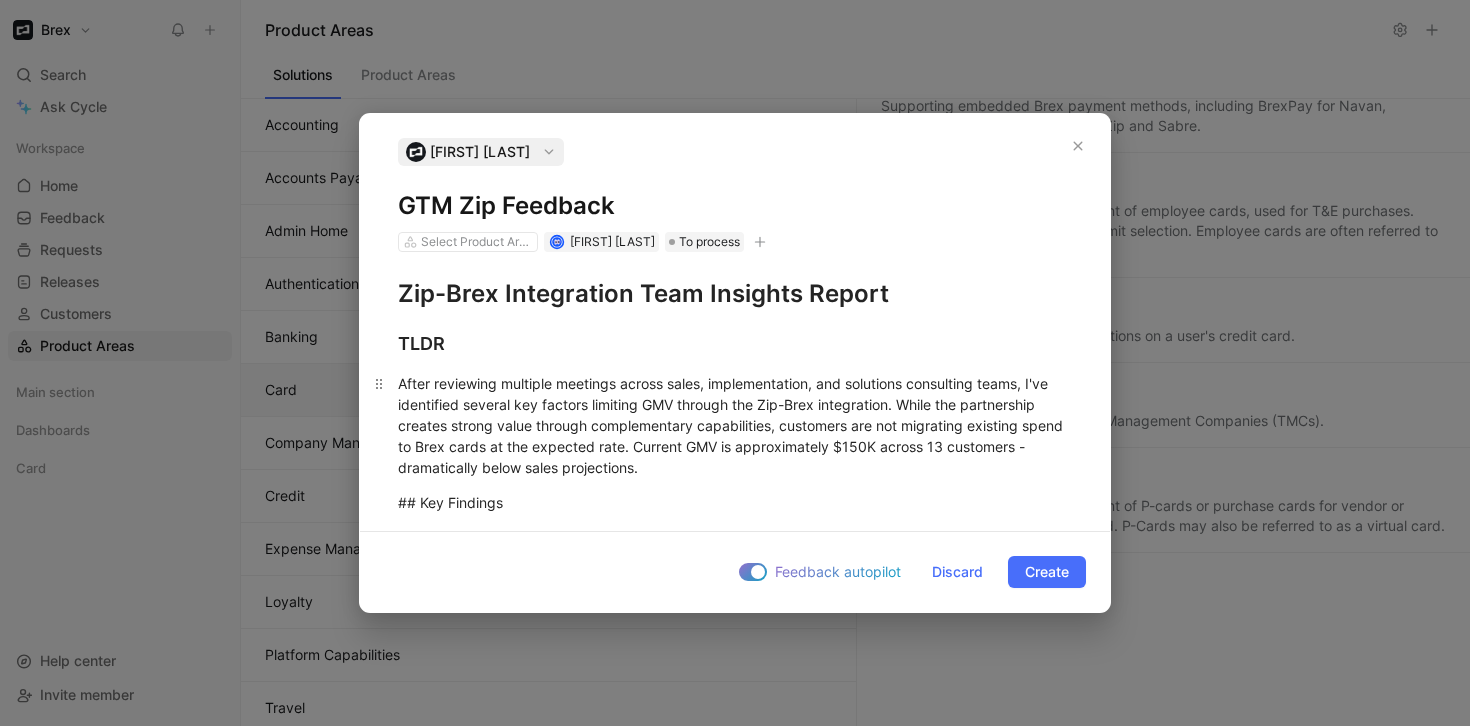 click on "After reviewing multiple meetings across sales, implementation, and solutions consulting teams, I've identified several key factors limiting GMV through the Zip-Brex integration. While the partnership creates strong value through complementary capabilities, customers are not migrating existing spend to Brex cards at the expected rate. Current GMV is approximately $150K across 13 customers - dramatically below sales projections." at bounding box center (735, 425) 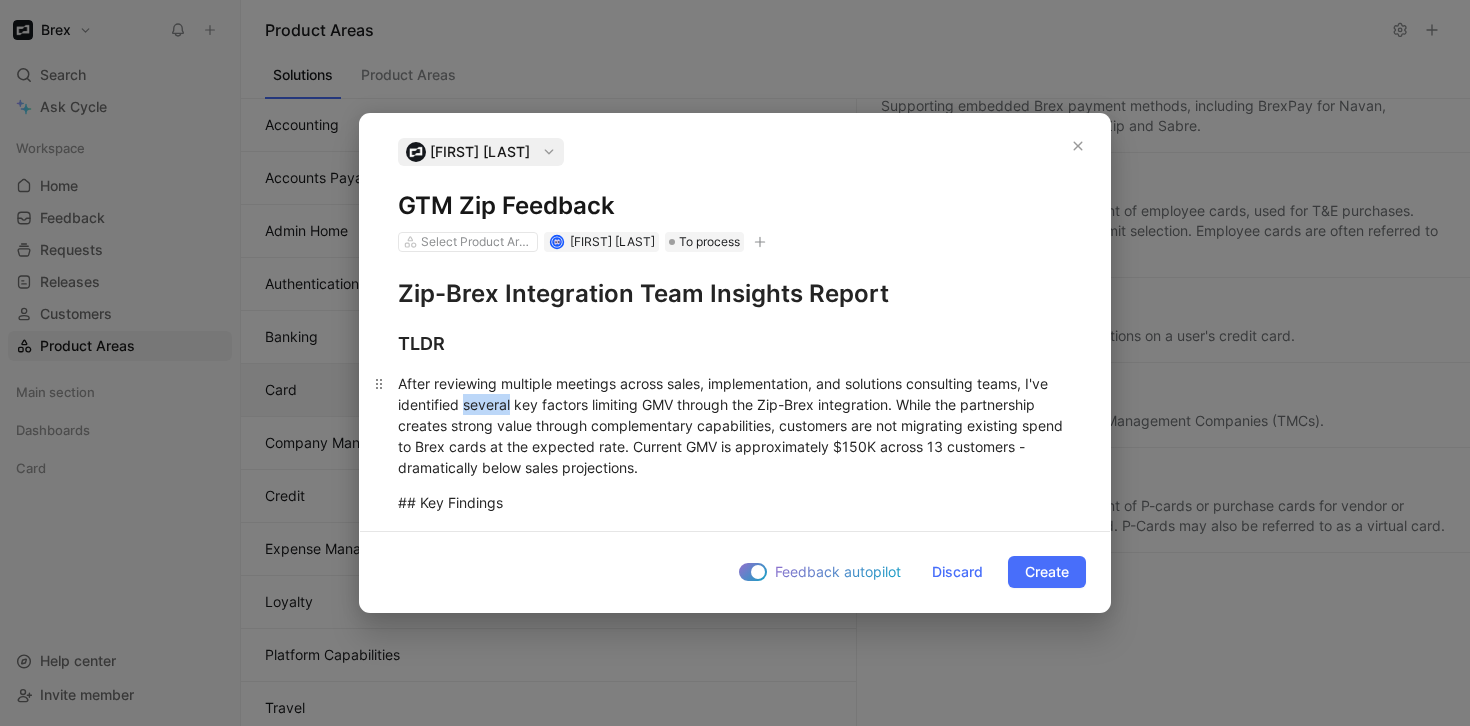 click on "After reviewing multiple meetings across sales, implementation, and solutions consulting teams, I've identified several key factors limiting GMV through the Zip-Brex integration. While the partnership creates strong value through complementary capabilities, customers are not migrating existing spend to Brex cards at the expected rate. Current GMV is approximately $150K across 13 customers - dramatically below sales projections." at bounding box center [735, 425] 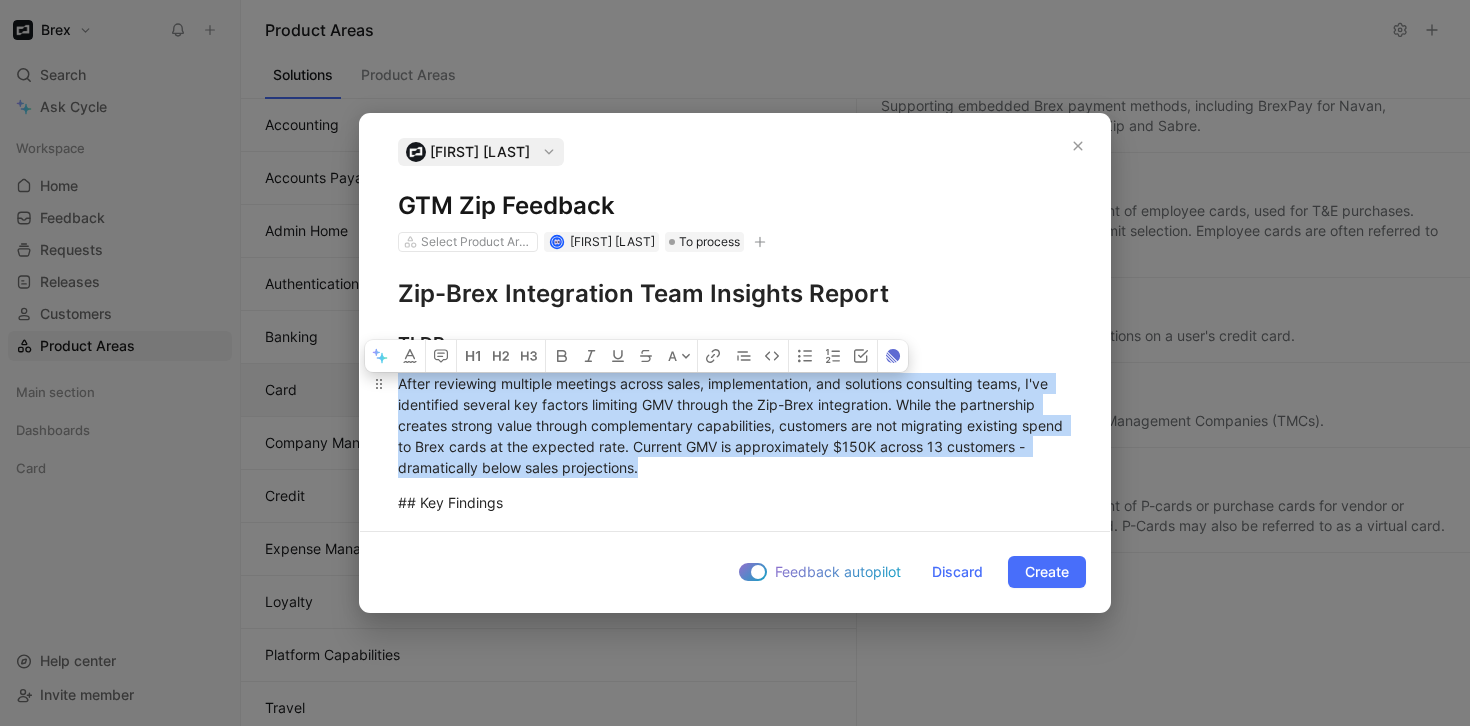 click on "After reviewing multiple meetings across sales, implementation, and solutions consulting teams, I've identified several key factors limiting GMV through the Zip-Brex integration. While the partnership creates strong value through complementary capabilities, customers are not migrating existing spend to Brex cards at the expected rate. Current GMV is approximately $150K across 13 customers - dramatically below sales projections." at bounding box center (735, 425) 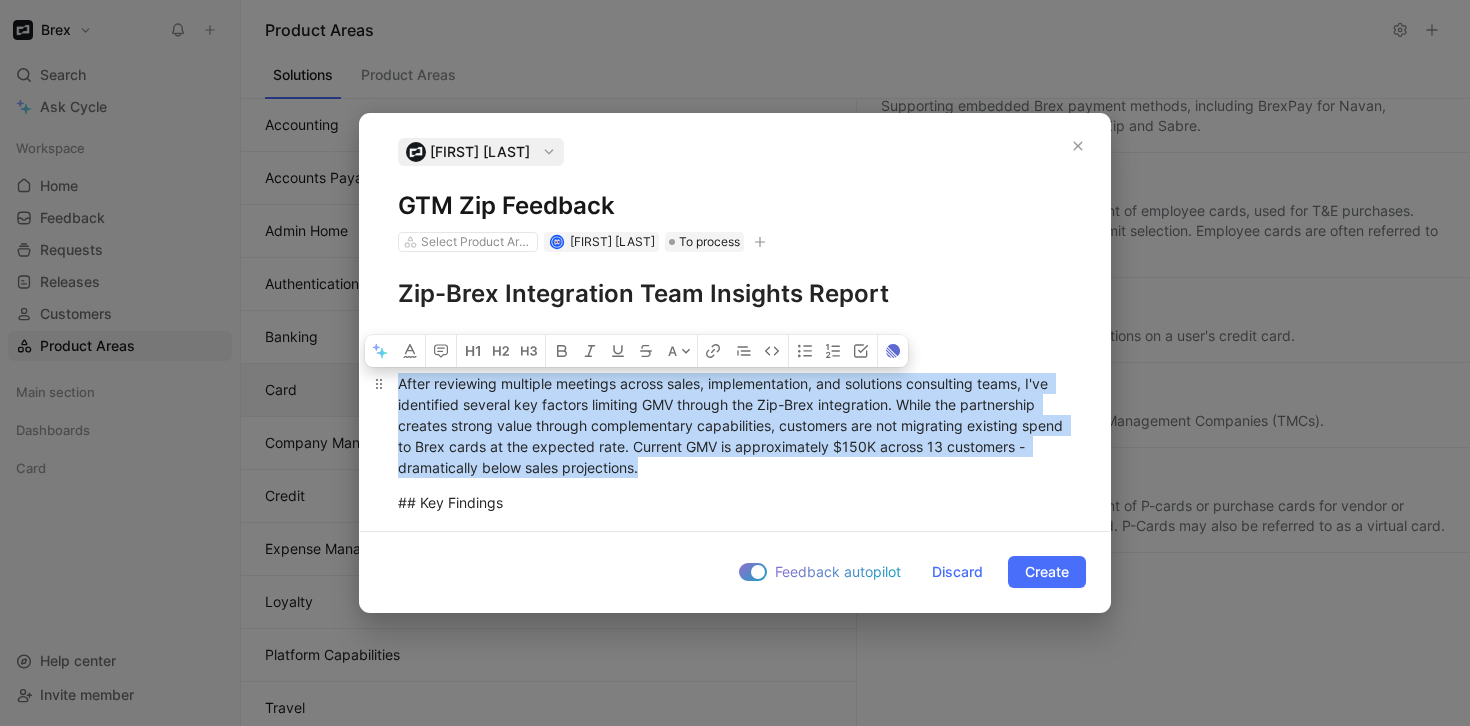 click on "After reviewing multiple meetings across sales, implementation, and solutions consulting teams, I've identified several key factors limiting GMV through the Zip-Brex integration. While the partnership creates strong value through complementary capabilities, customers are not migrating existing spend to Brex cards at the expected rate. Current GMV is approximately $150K across 13 customers - dramatically below sales projections." at bounding box center [735, 425] 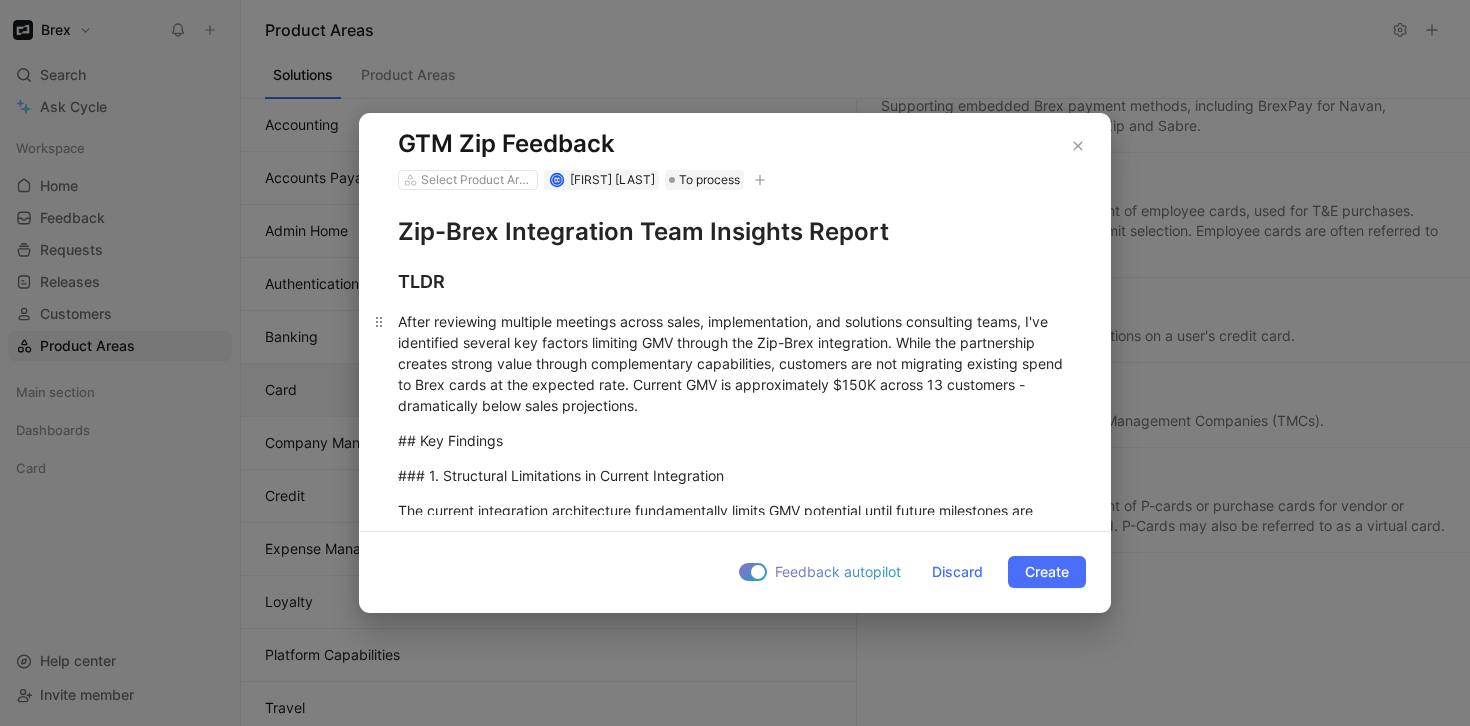 scroll, scrollTop: 73, scrollLeft: 0, axis: vertical 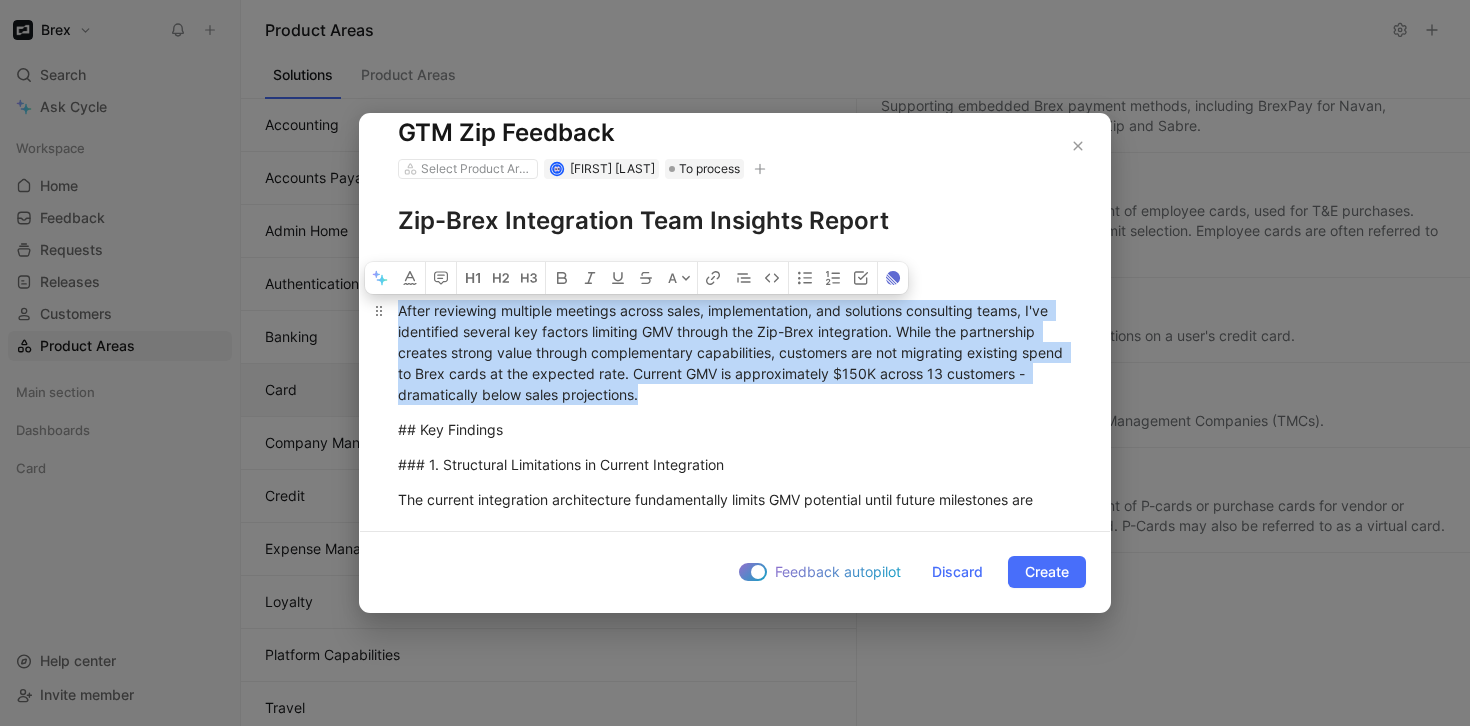 drag, startPoint x: 401, startPoint y: 307, endPoint x: 741, endPoint y: 386, distance: 349.0573 